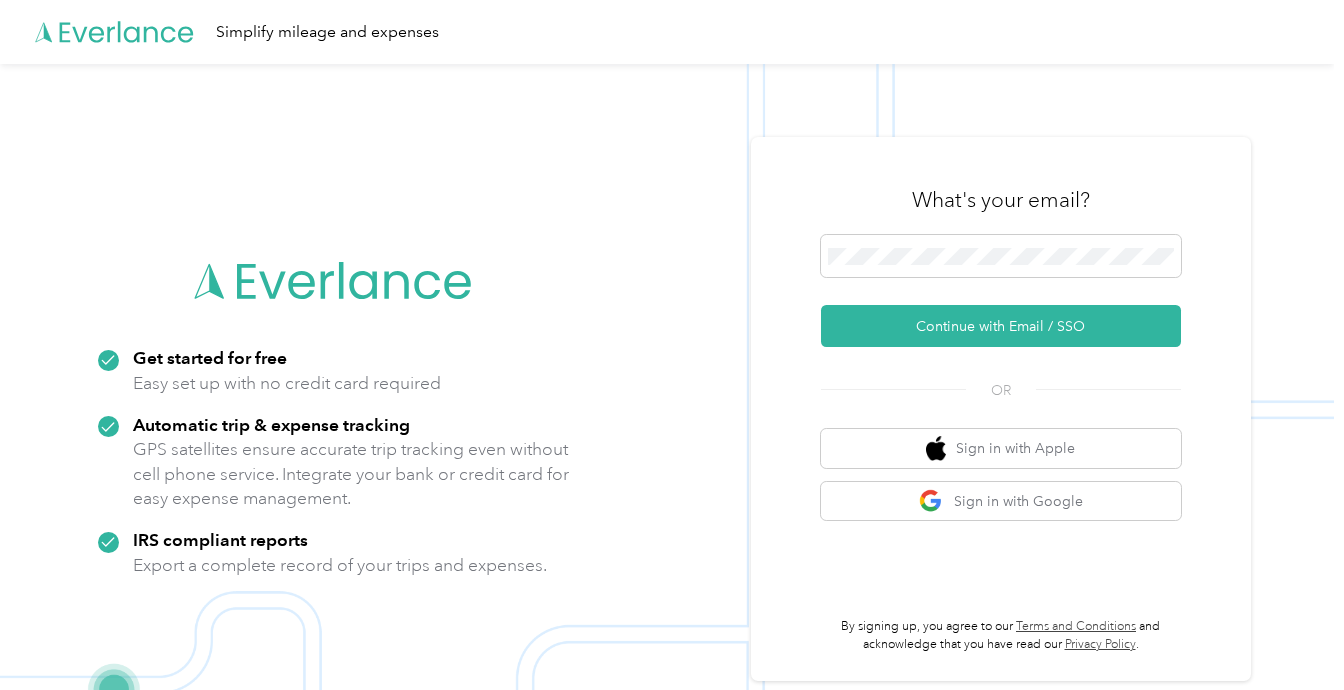 scroll, scrollTop: 0, scrollLeft: 0, axis: both 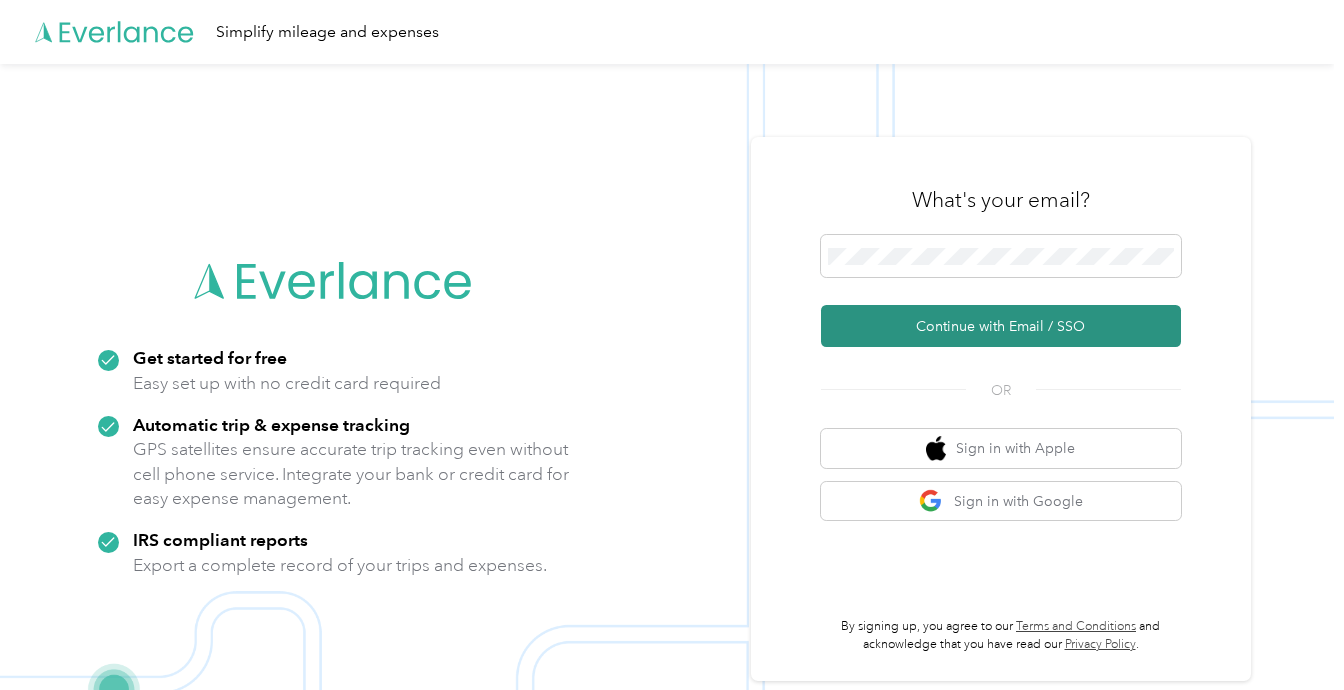 click on "Continue with Email / SSO" at bounding box center [1001, 326] 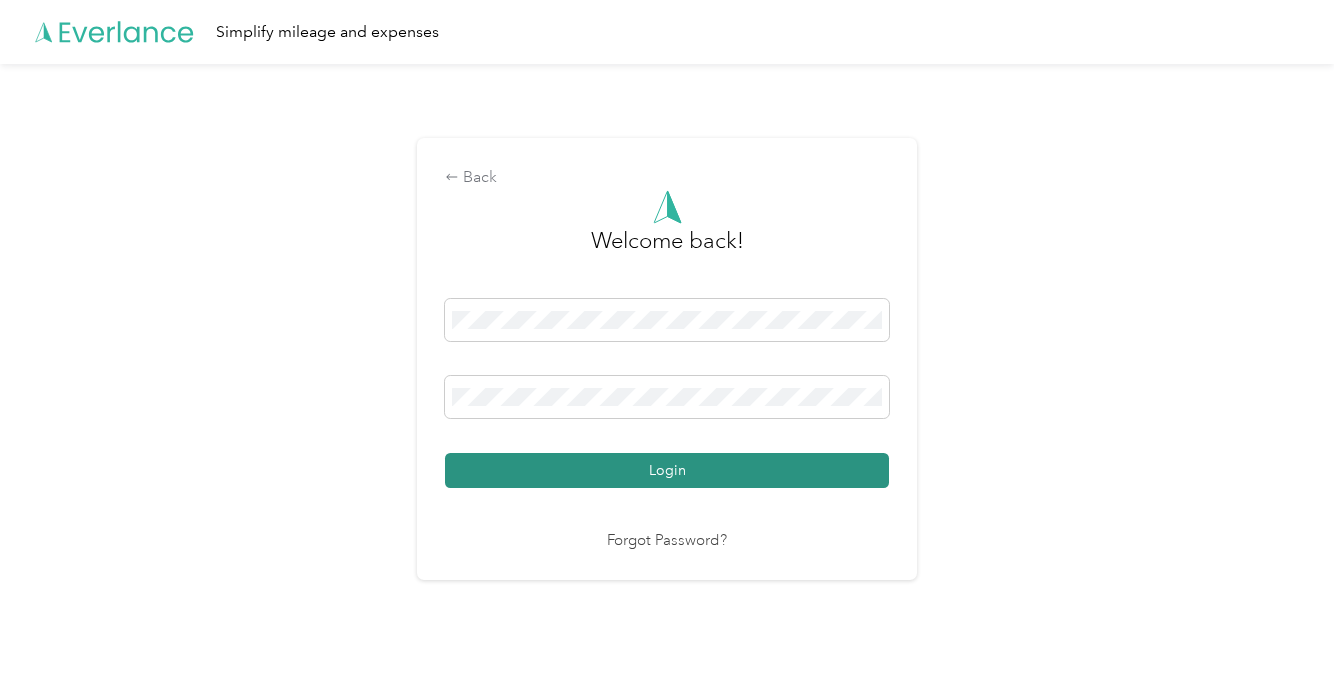 click on "Login" at bounding box center (667, 470) 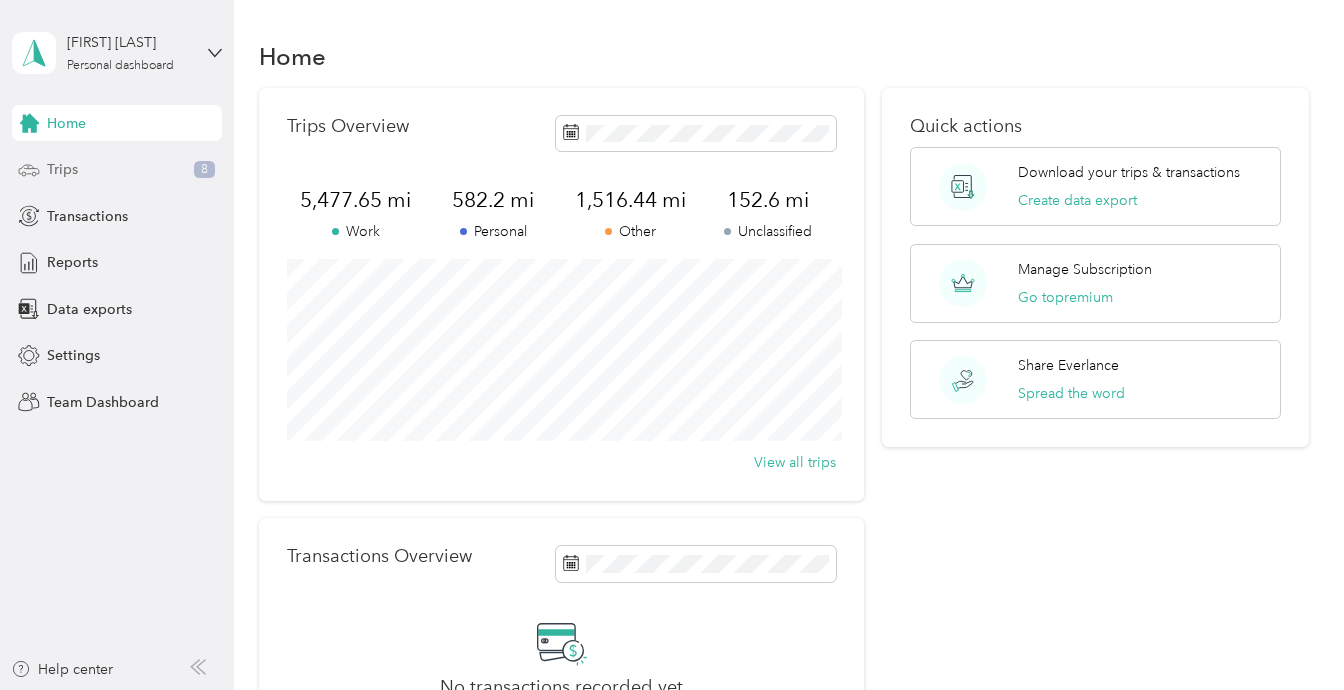 click on "Trips 8" at bounding box center (117, 170) 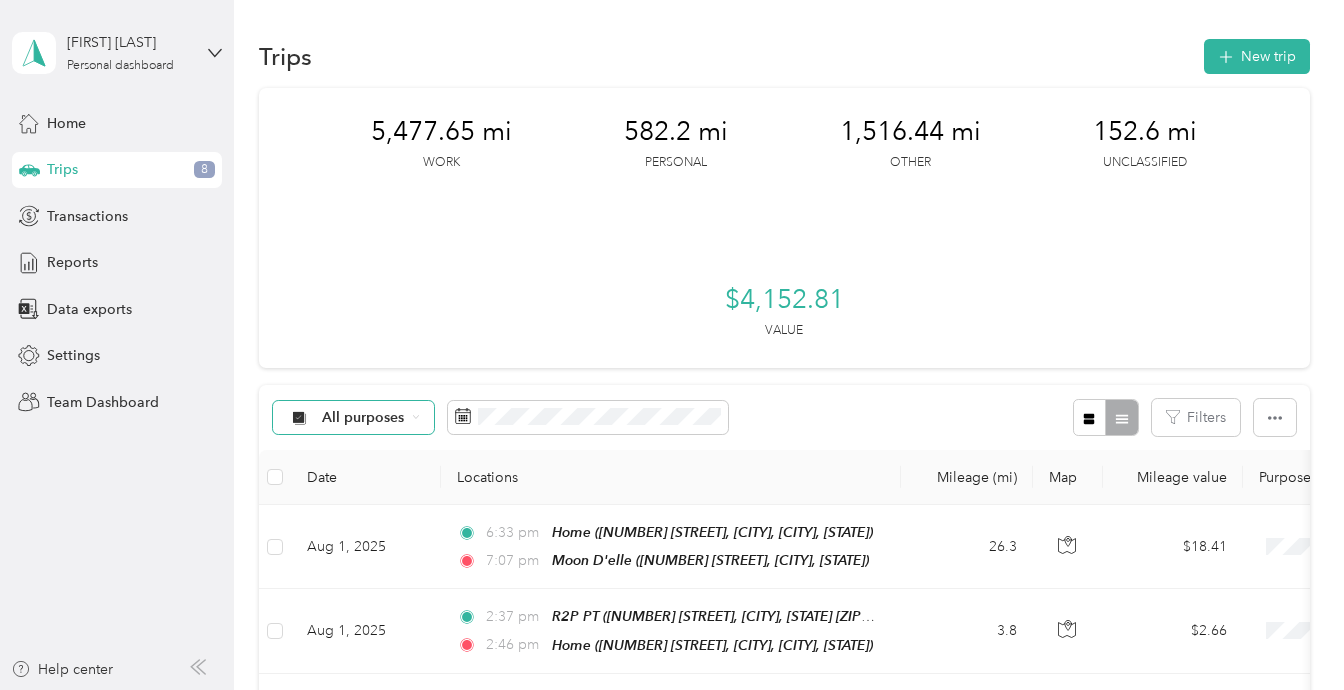 click on "All purposes" at bounding box center (363, 418) 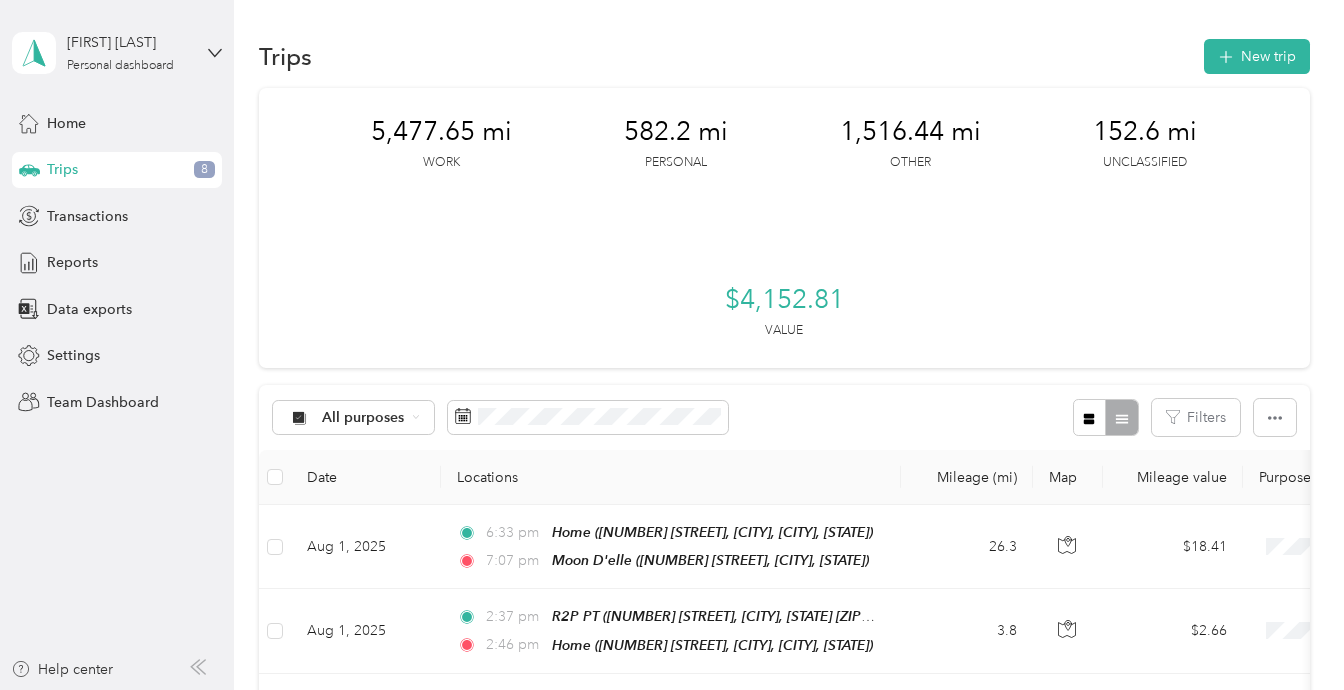 click on "Unclassified" at bounding box center (371, 170) 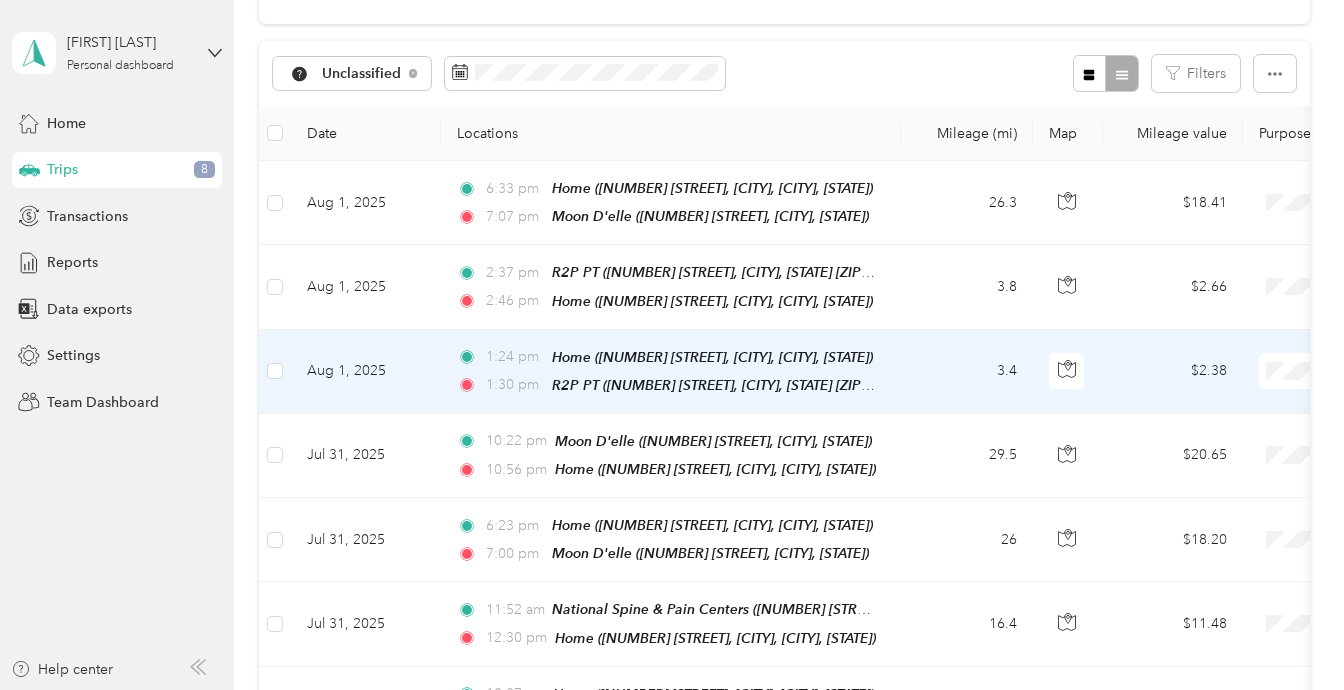 scroll, scrollTop: 353, scrollLeft: 0, axis: vertical 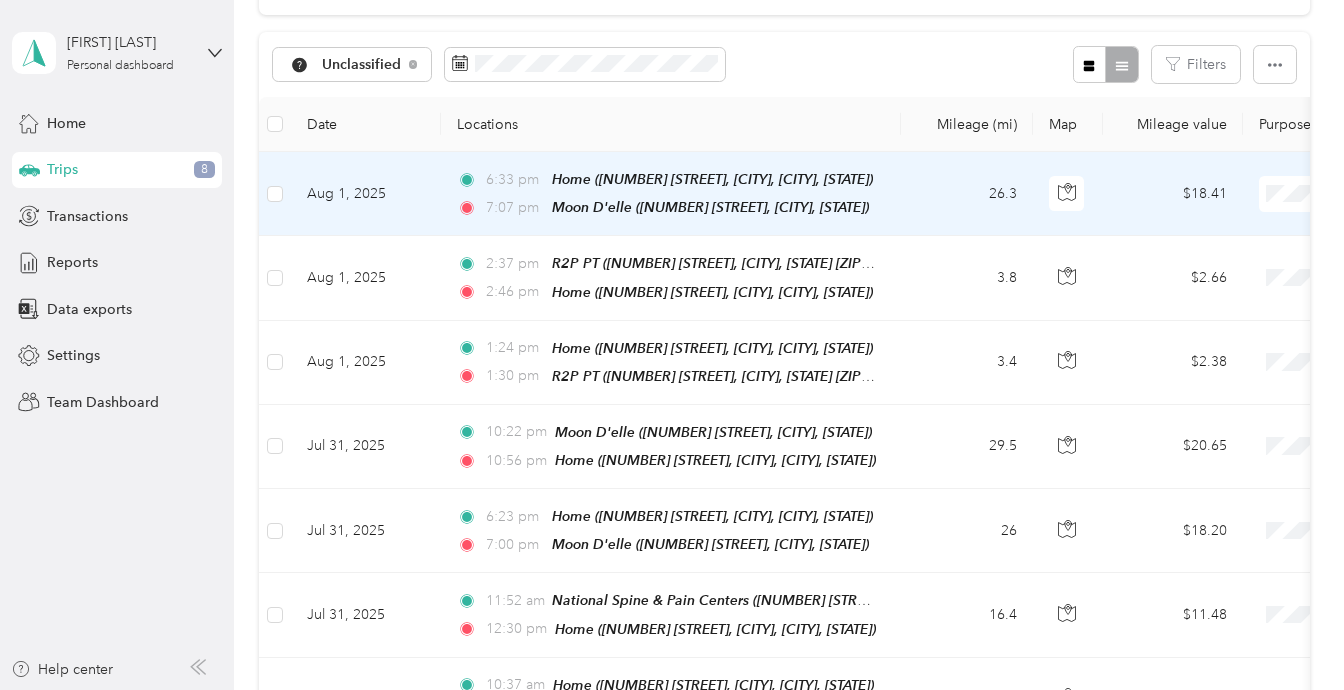 click on "$18.41" at bounding box center [1173, 194] 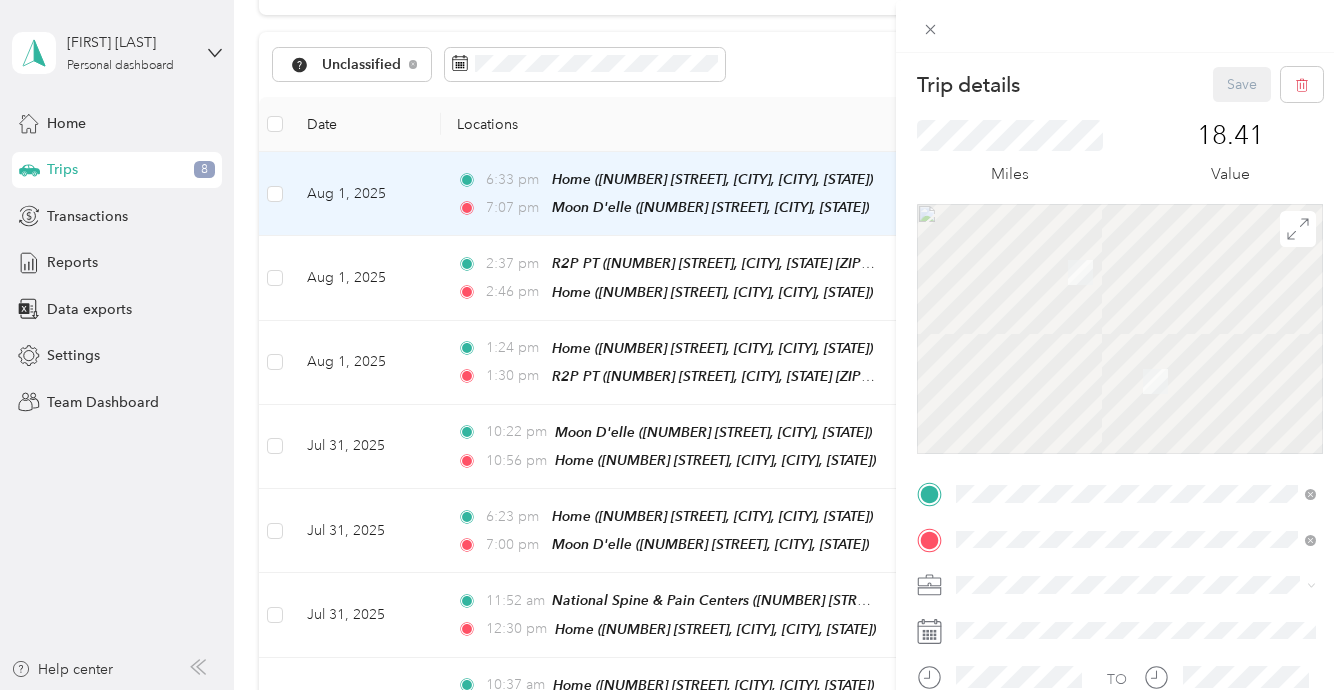 click on "Moon Delle" at bounding box center [1136, 477] 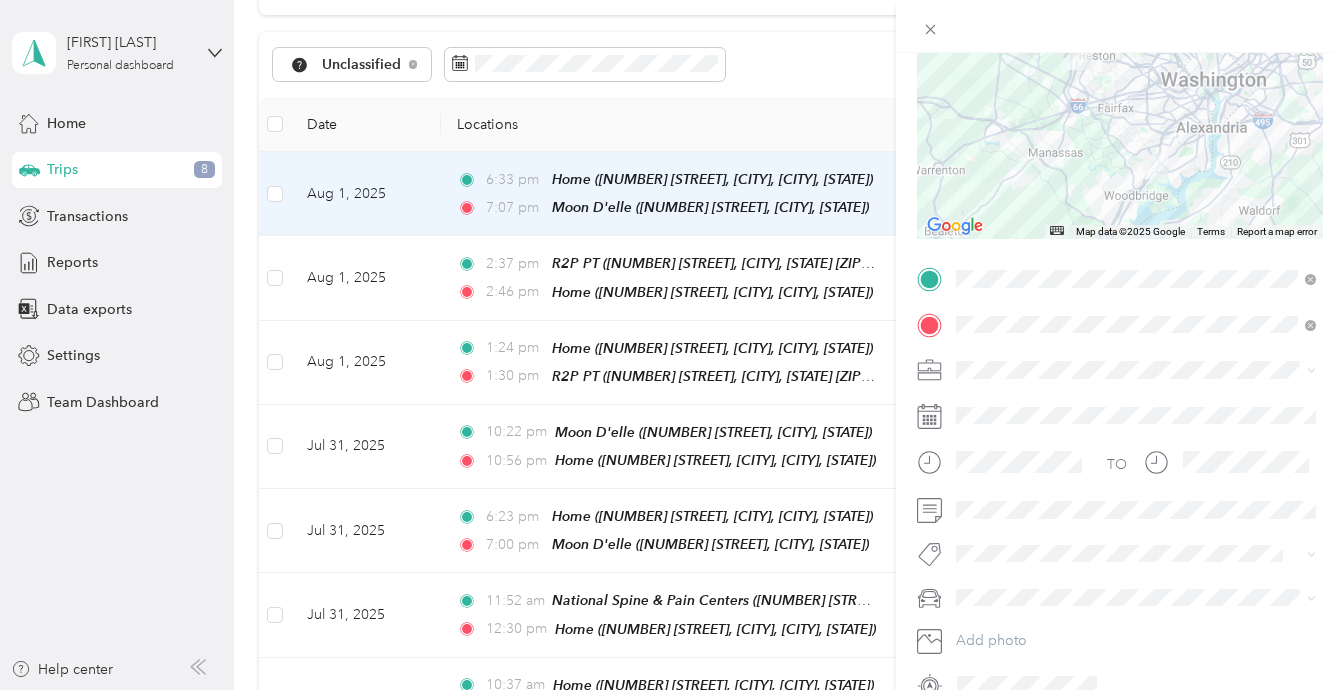 scroll, scrollTop: 222, scrollLeft: 0, axis: vertical 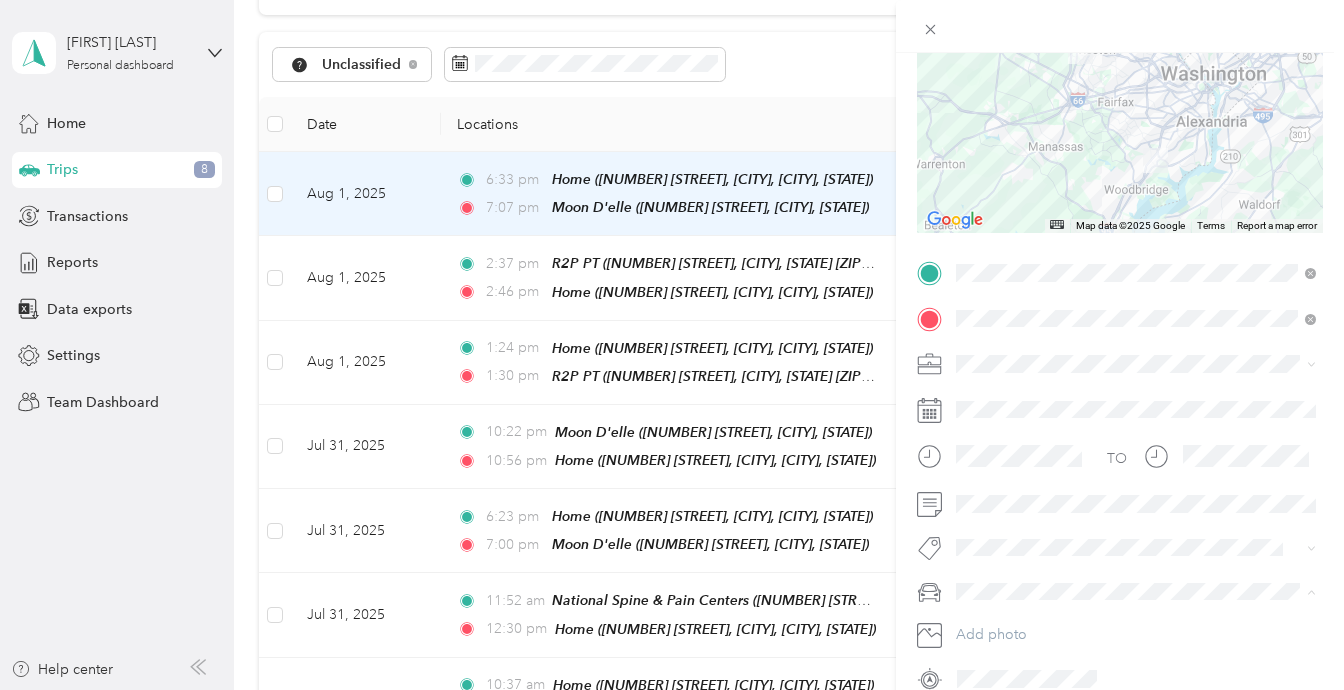 click on "[FIRST]" at bounding box center [1136, 556] 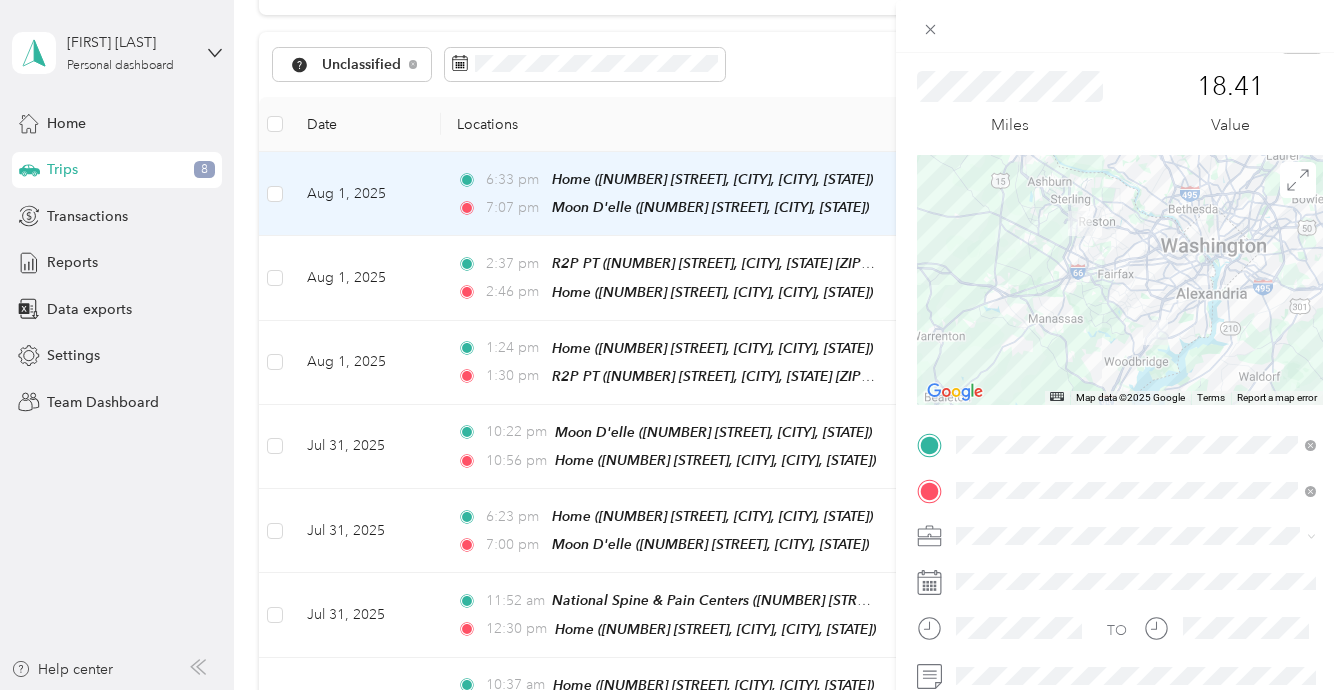 scroll, scrollTop: 0, scrollLeft: 0, axis: both 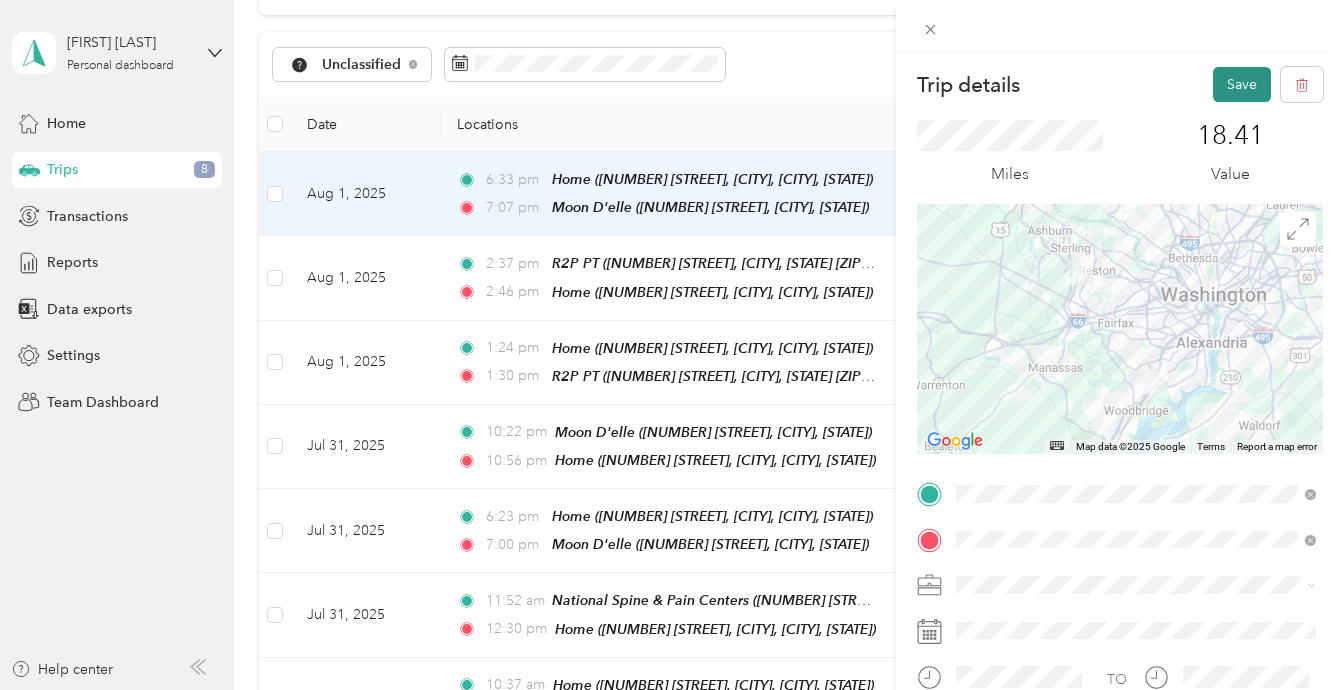 click on "Save" at bounding box center (1242, 84) 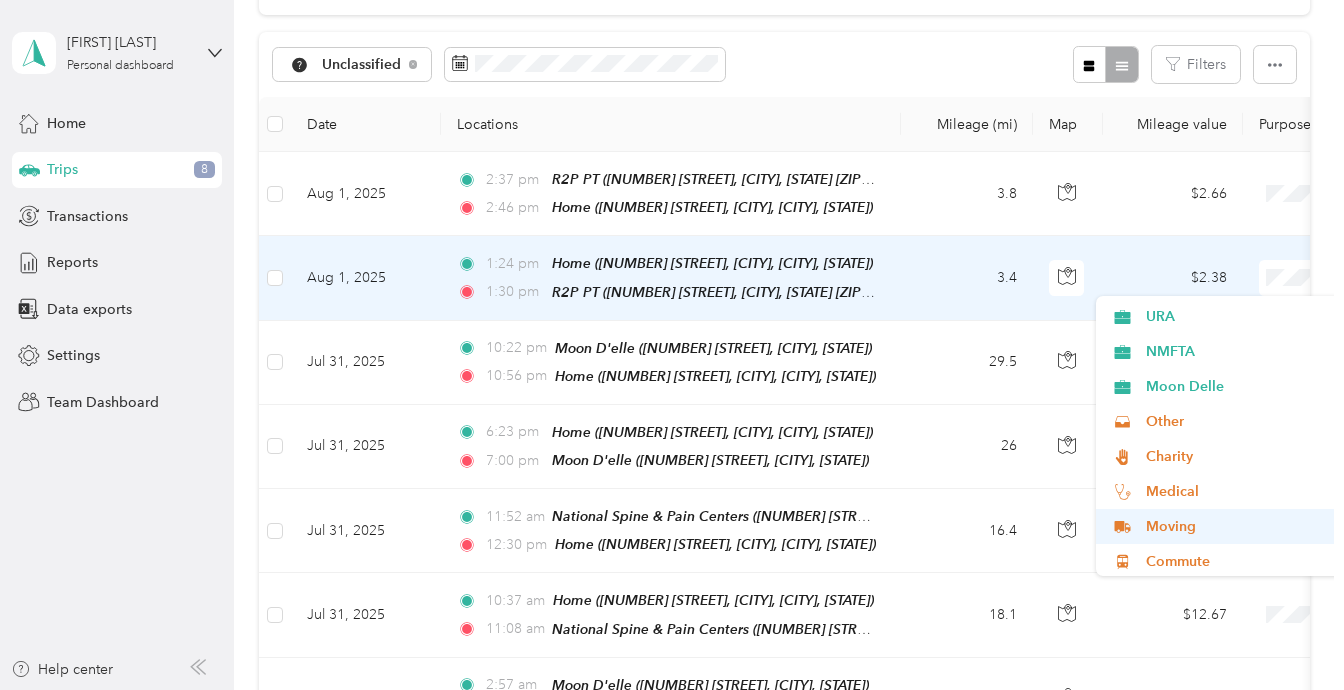 scroll, scrollTop: 105, scrollLeft: 0, axis: vertical 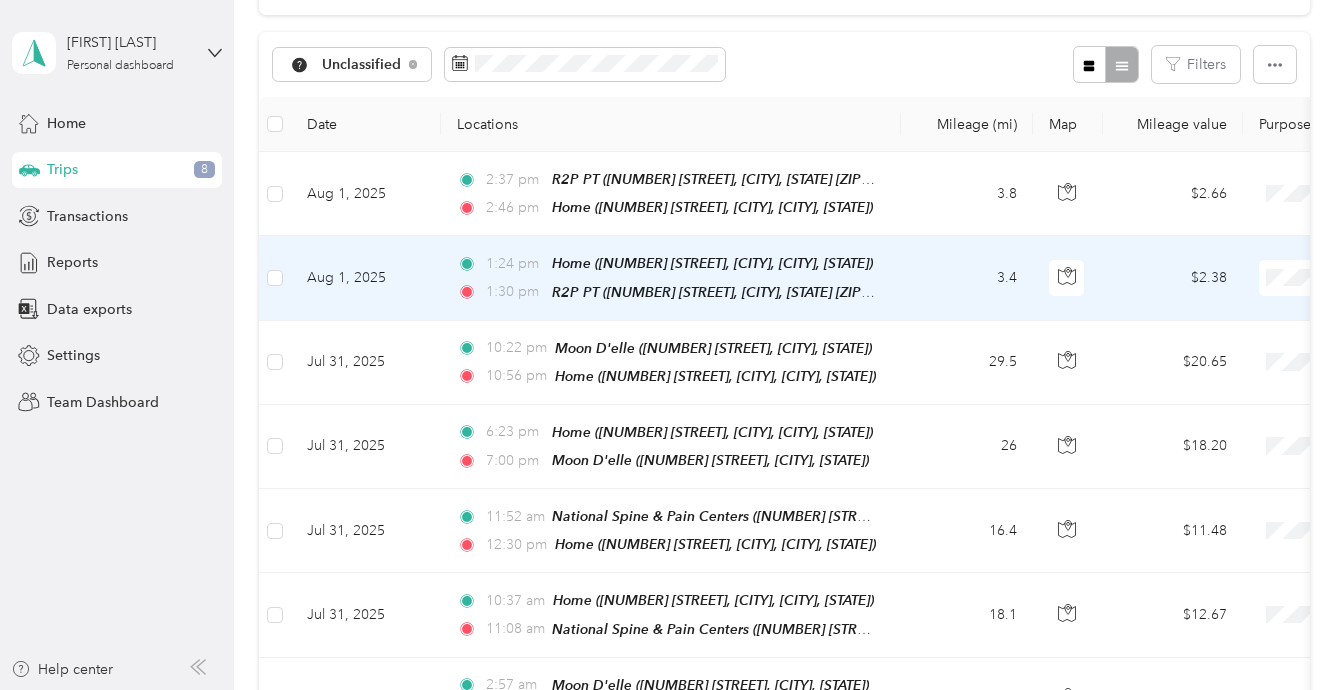 click on "Work Personal Cat/Dog URA NMFTA Moon Delle Other Charity Medical Moving Commute" at bounding box center (1220, 436) 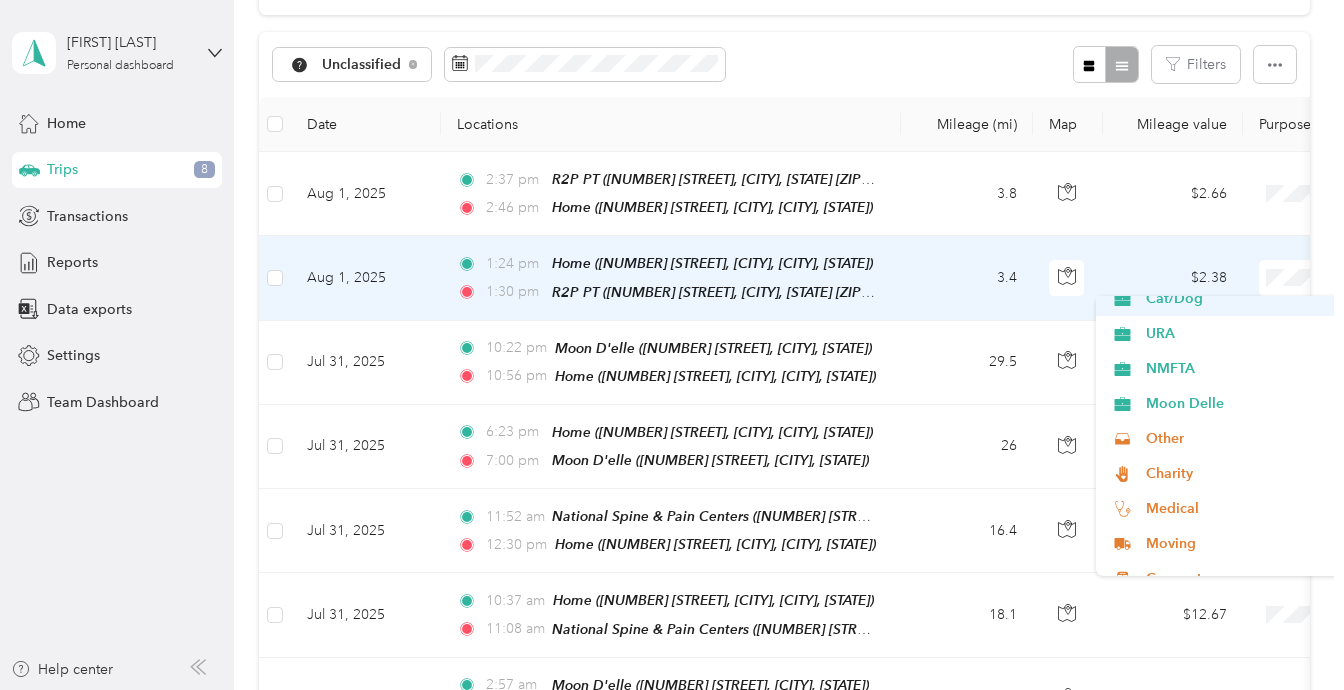scroll, scrollTop: 105, scrollLeft: 0, axis: vertical 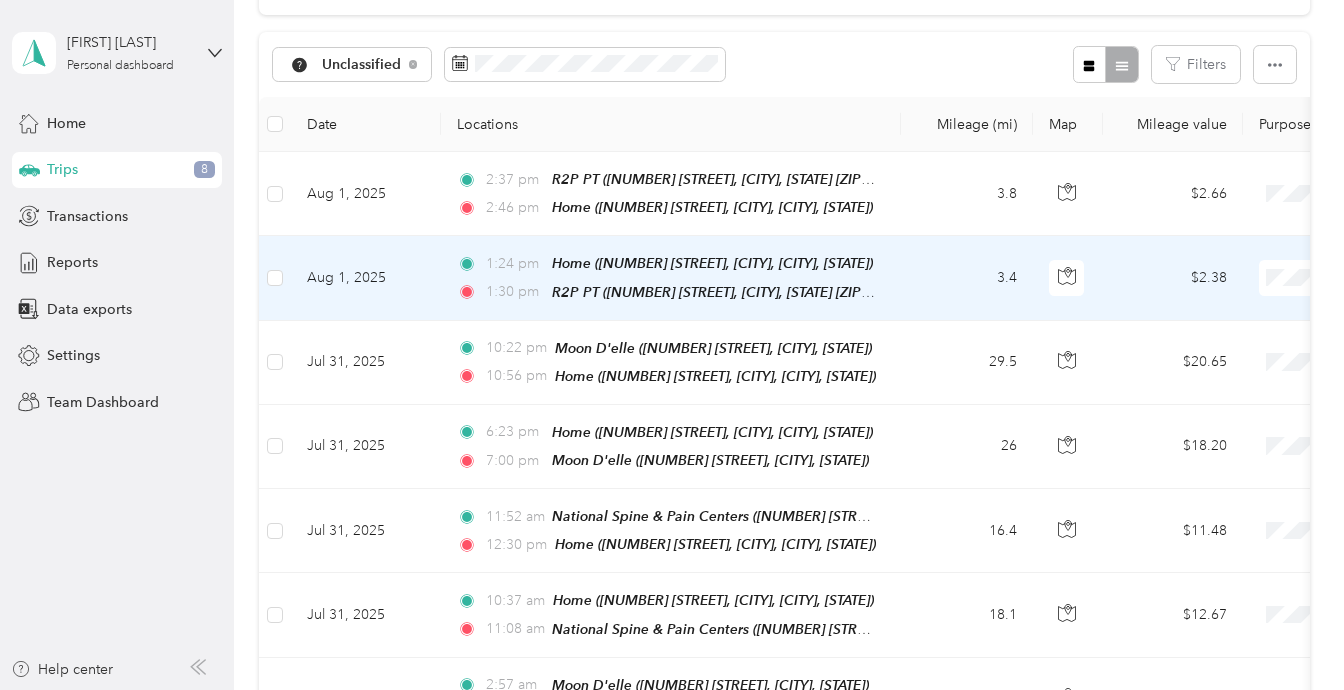 click on "Medical" at bounding box center [1238, 488] 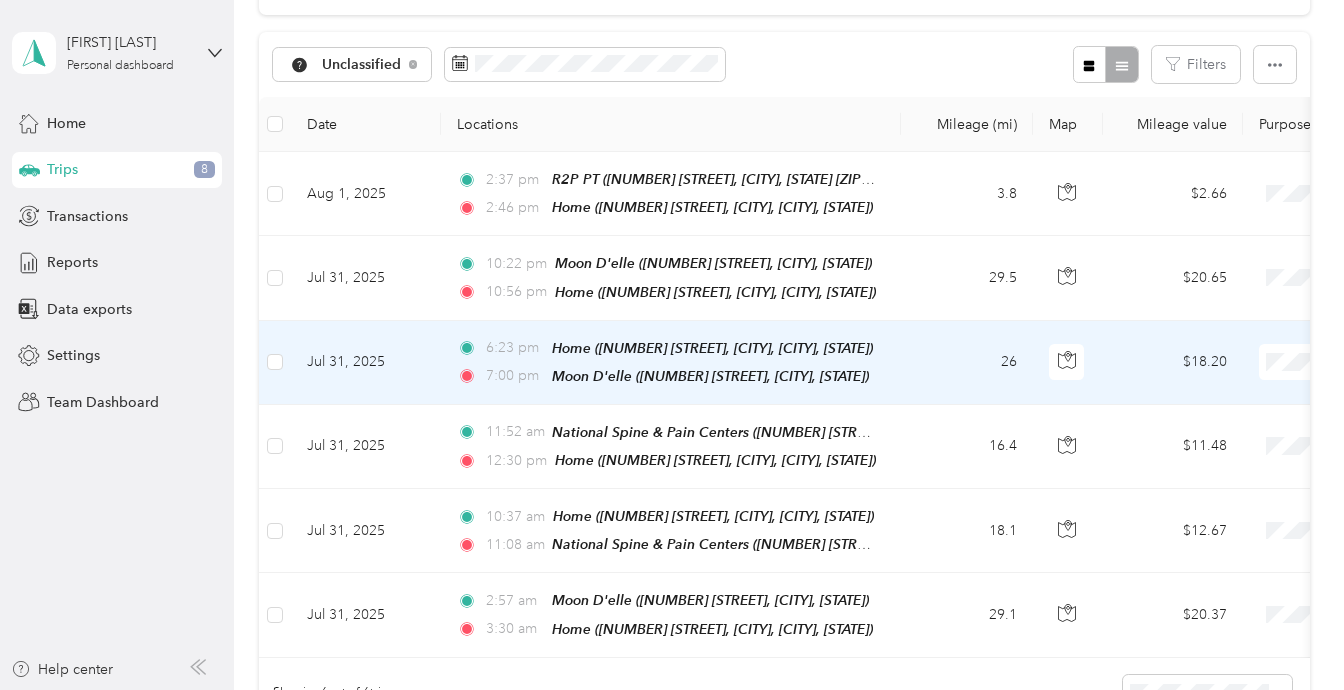 click on "$18.20" at bounding box center (1173, 363) 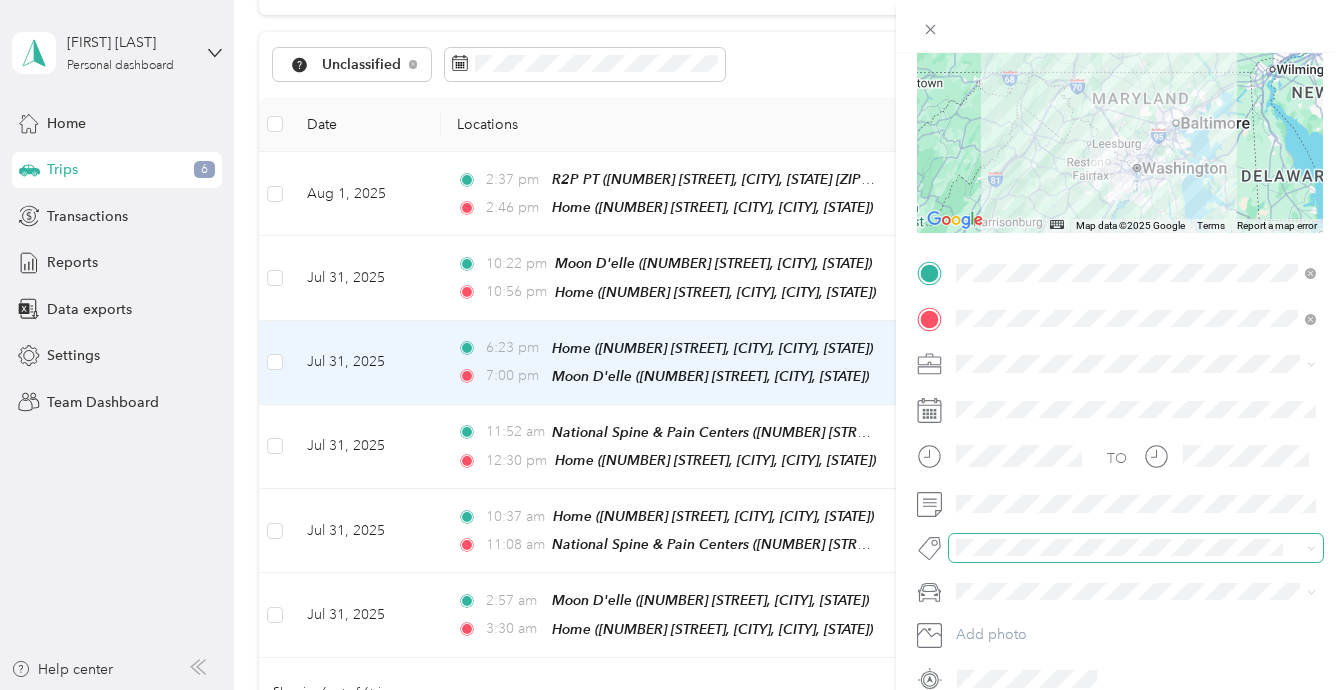 scroll, scrollTop: 222, scrollLeft: 0, axis: vertical 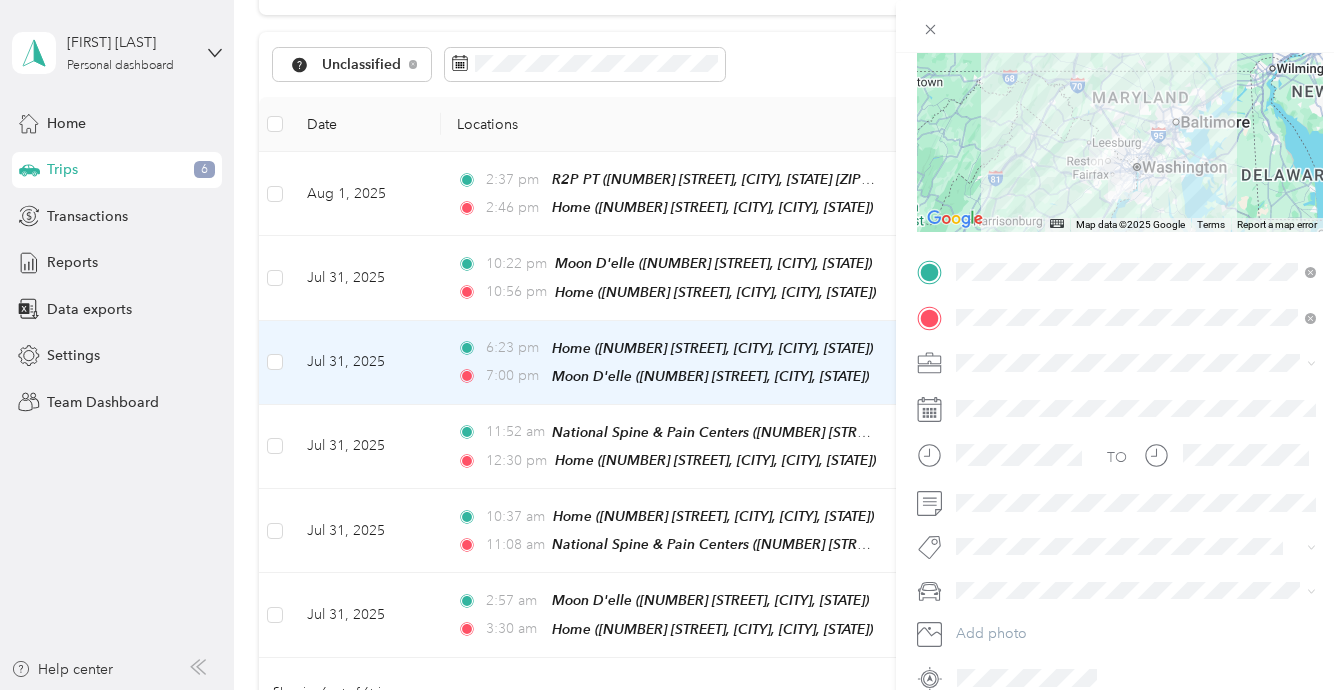 click on "[FIRST]" at bounding box center (1136, 554) 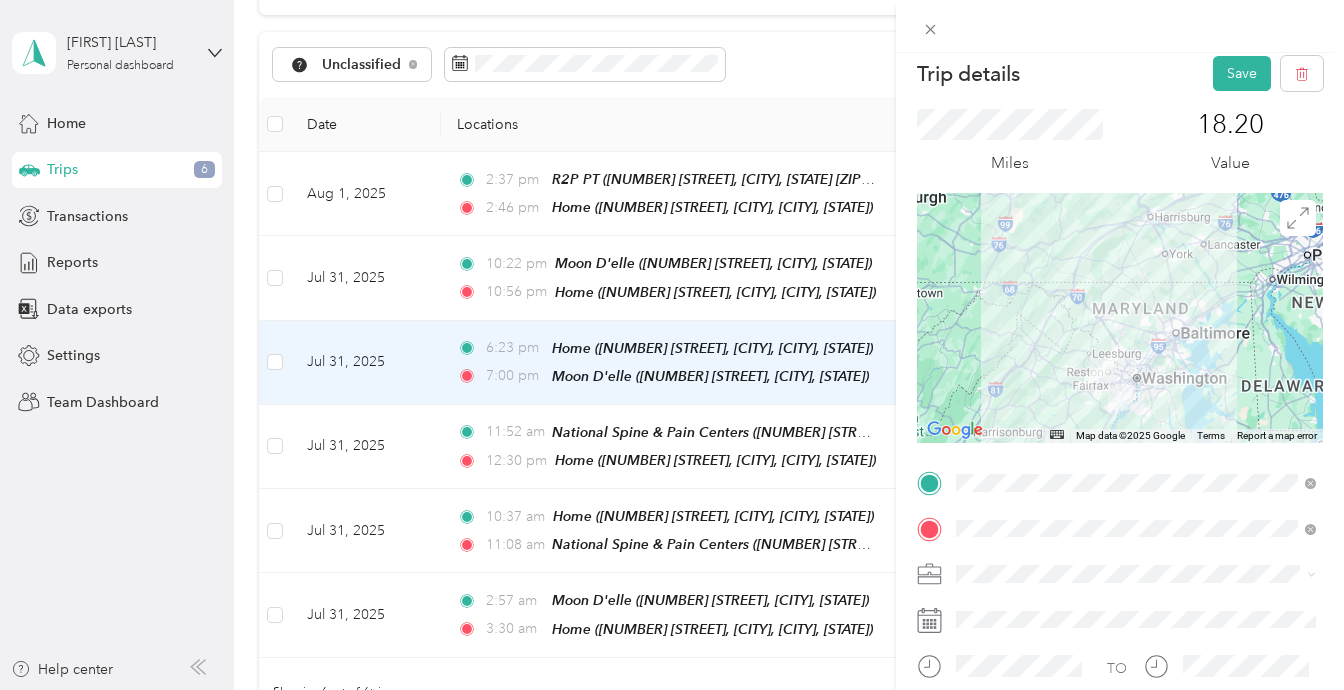 scroll, scrollTop: 0, scrollLeft: 0, axis: both 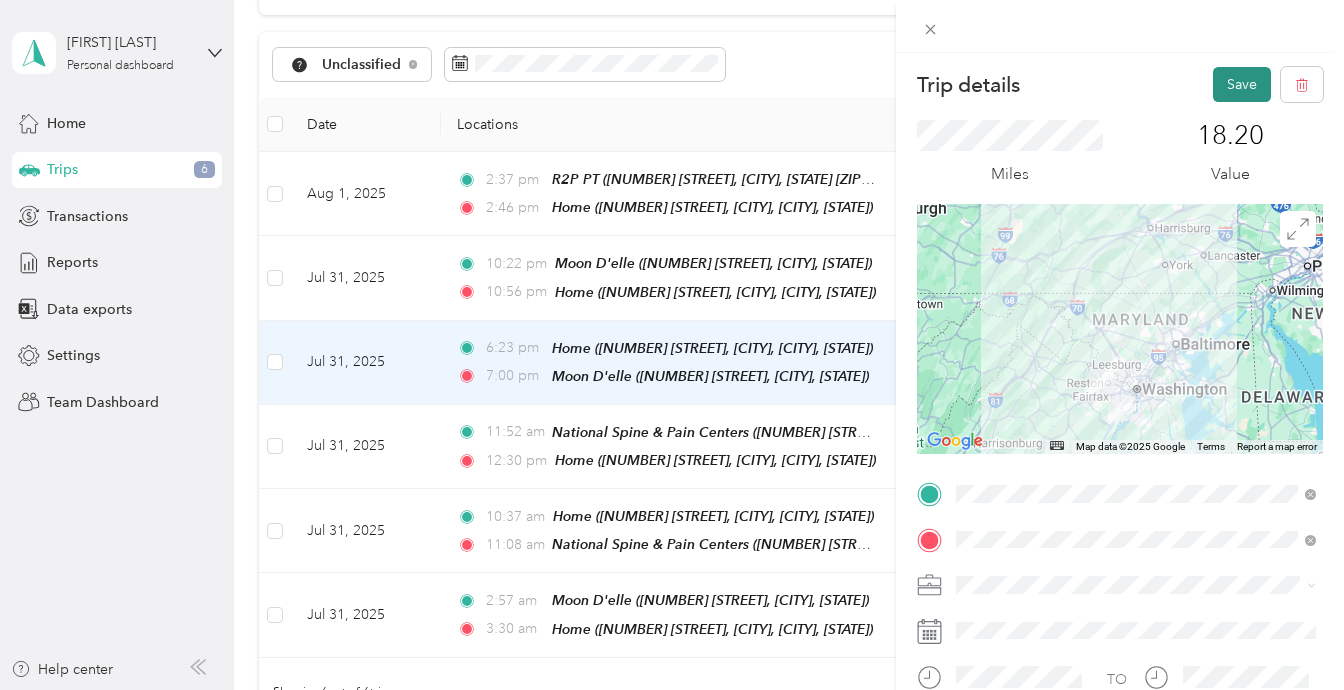 click on "Save" at bounding box center [1242, 84] 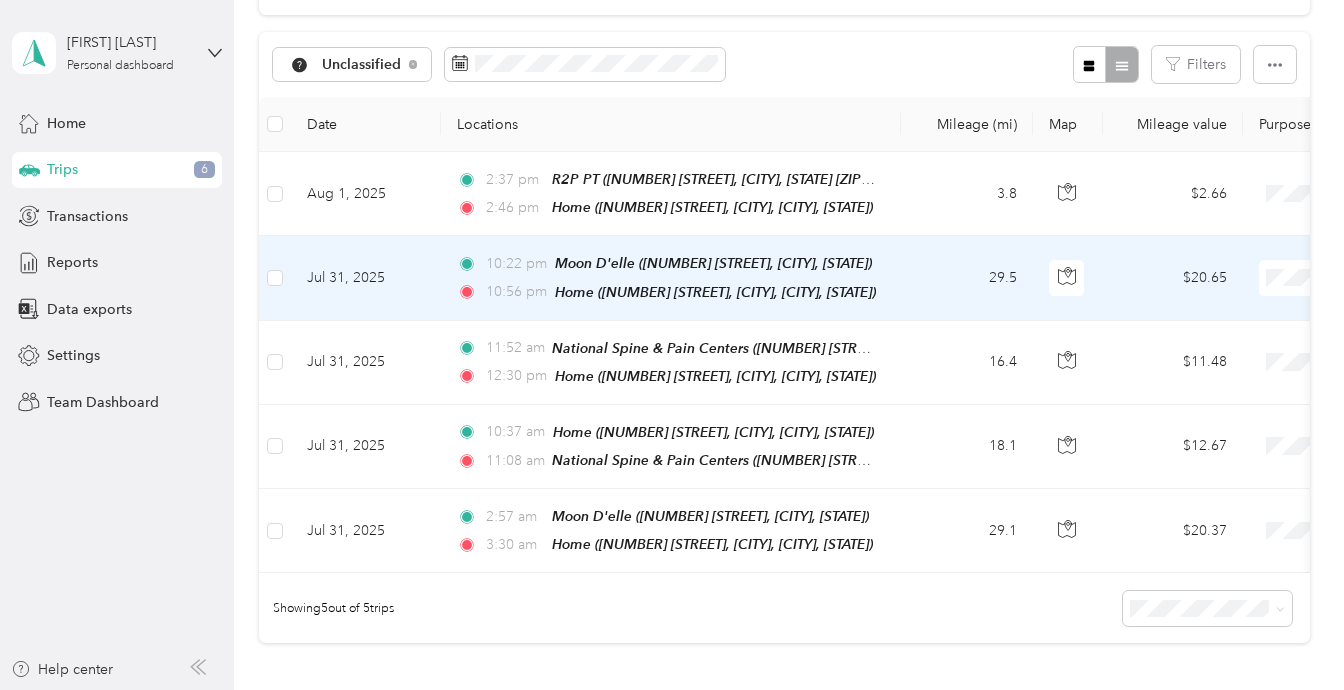 click on "$20.65" at bounding box center [1173, 278] 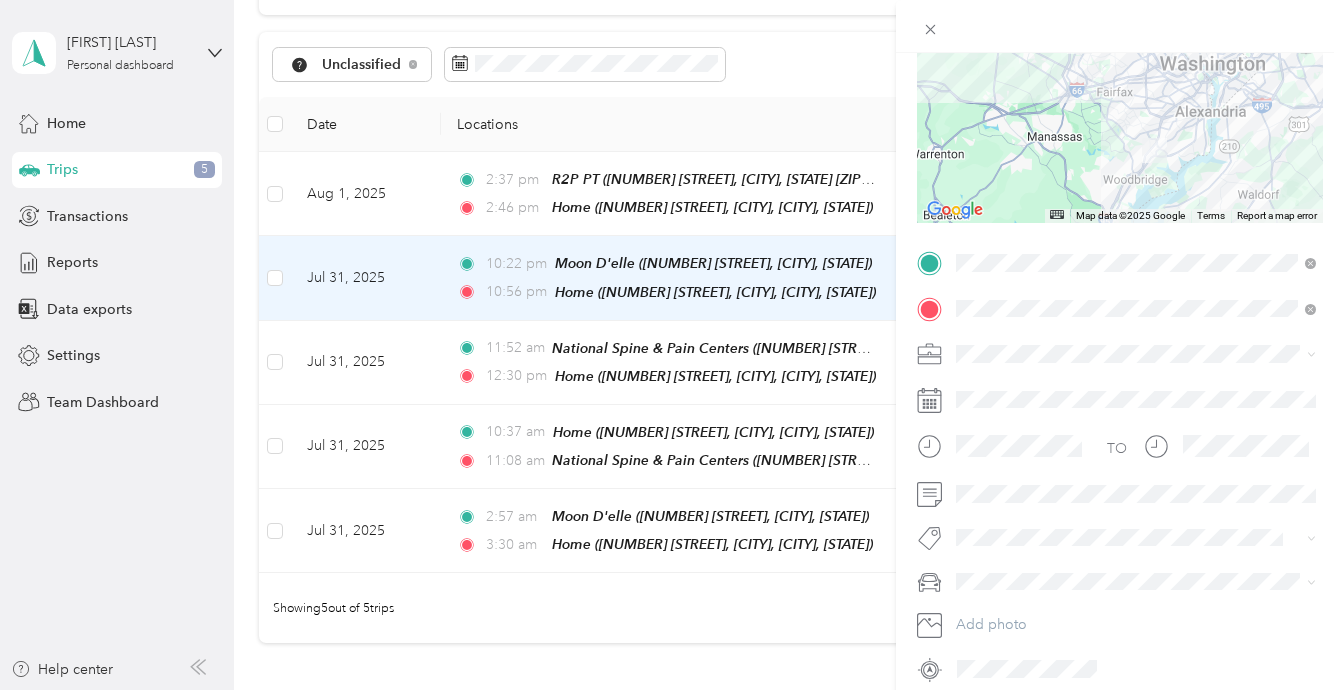 scroll, scrollTop: 237, scrollLeft: 0, axis: vertical 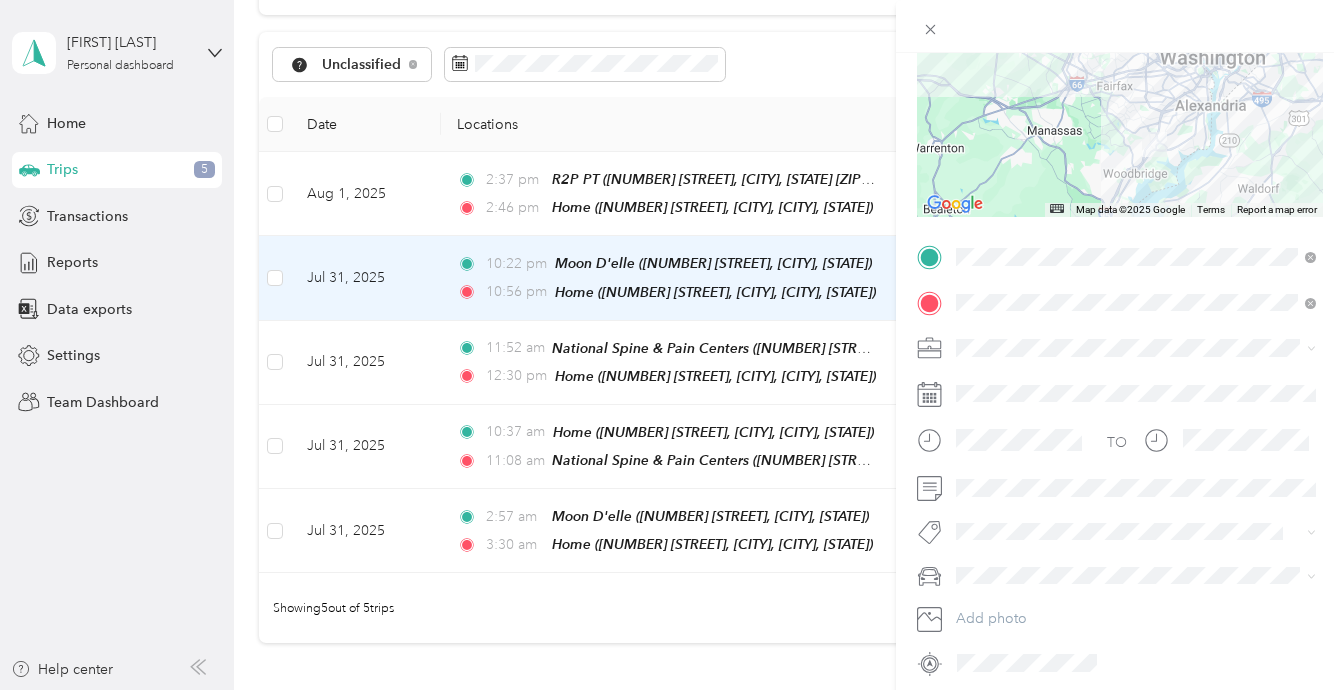 click on "[FIRST]" at bounding box center [1136, 539] 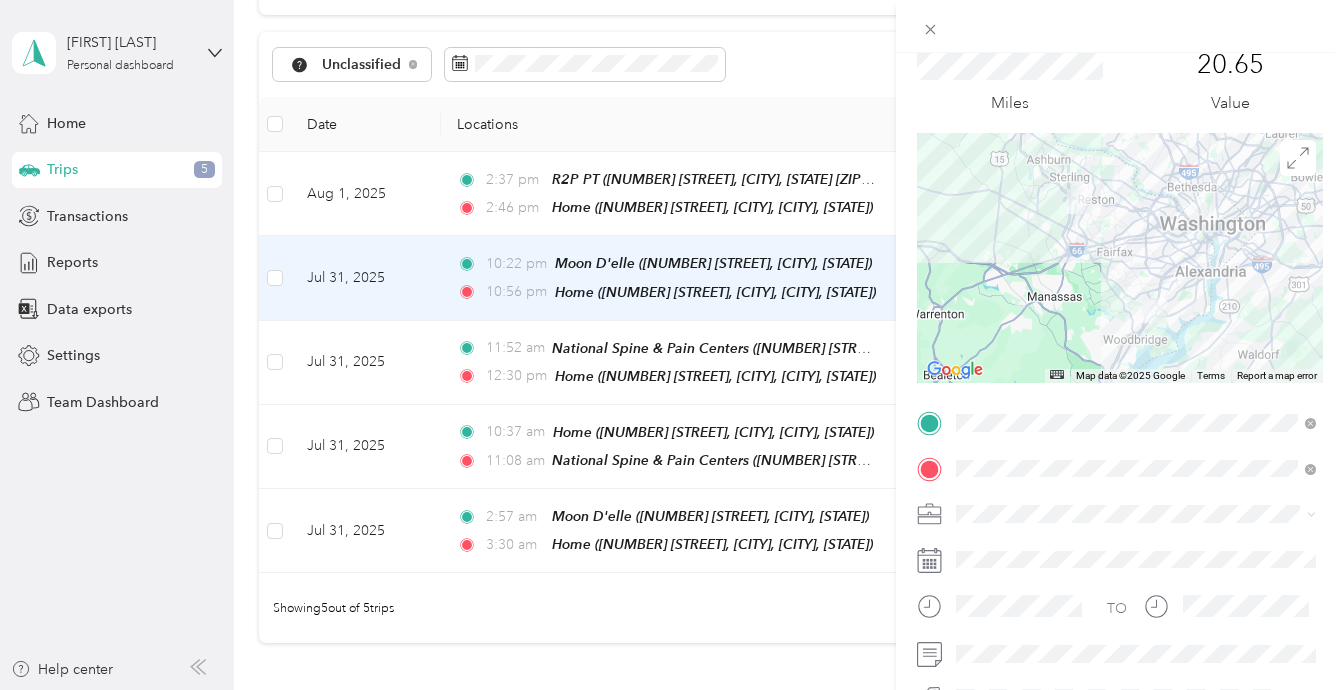 scroll, scrollTop: 0, scrollLeft: 0, axis: both 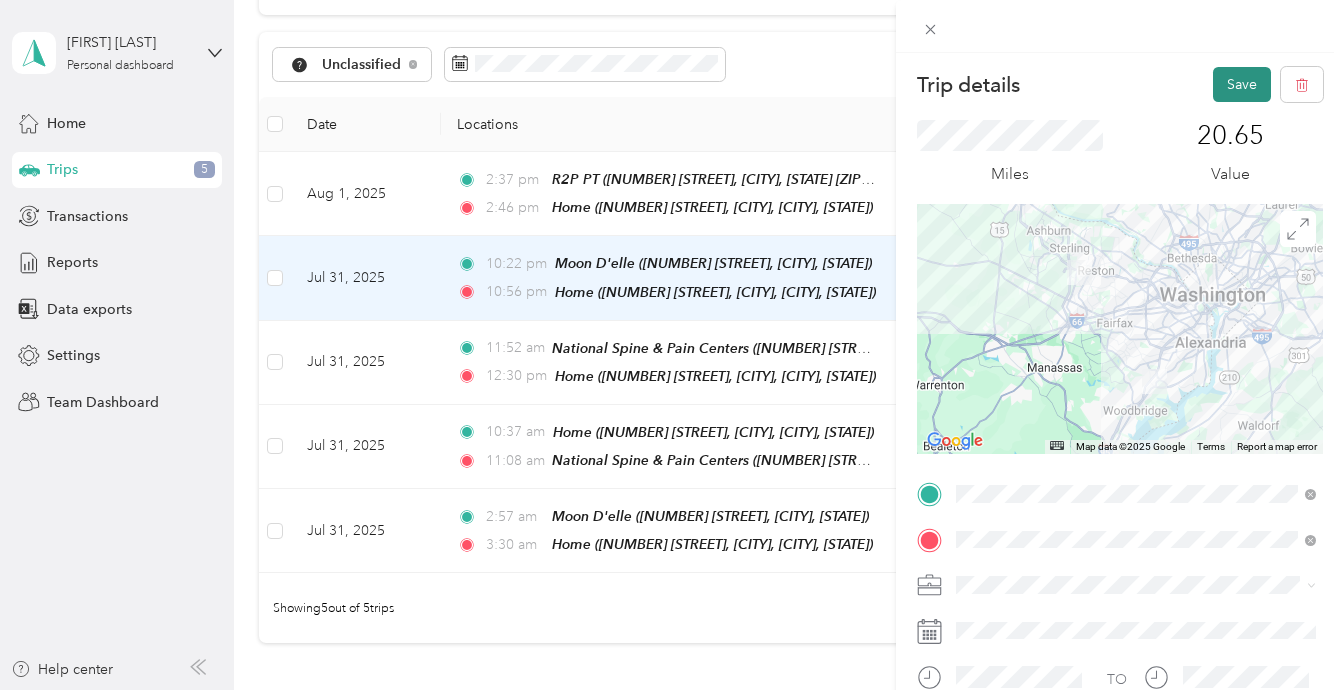 click on "Save" at bounding box center [1242, 84] 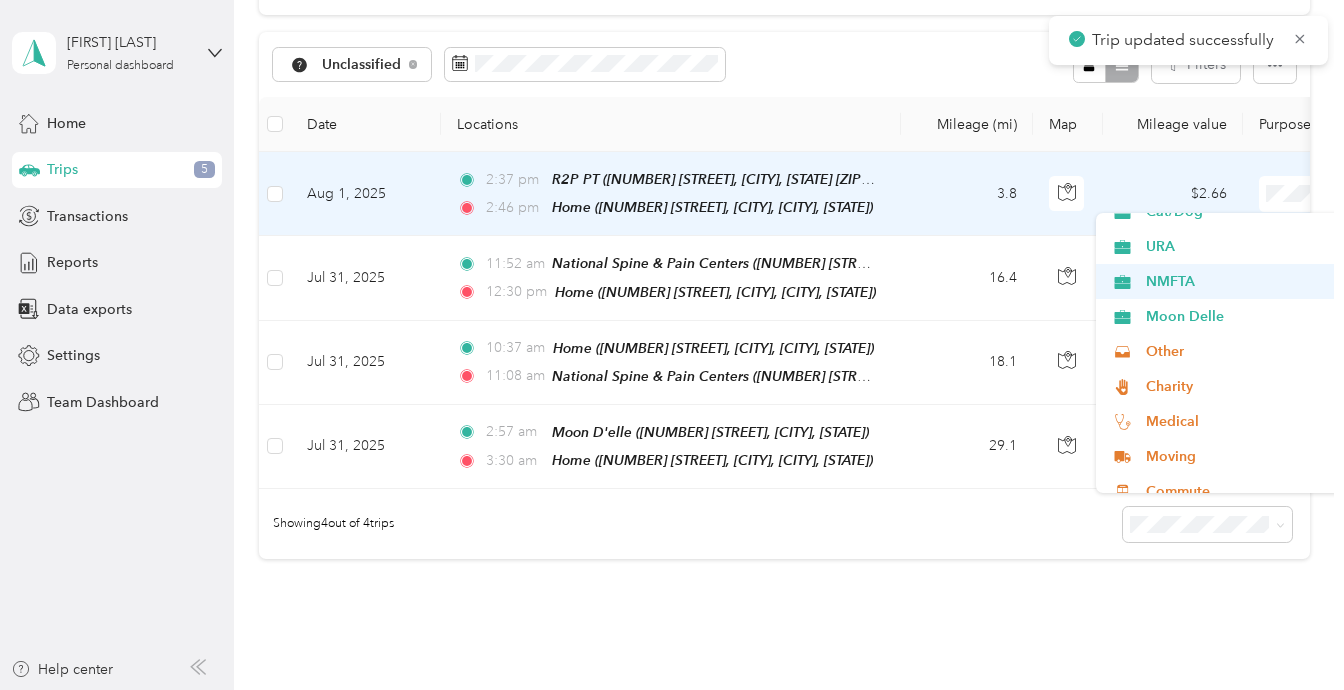scroll, scrollTop: 105, scrollLeft: 0, axis: vertical 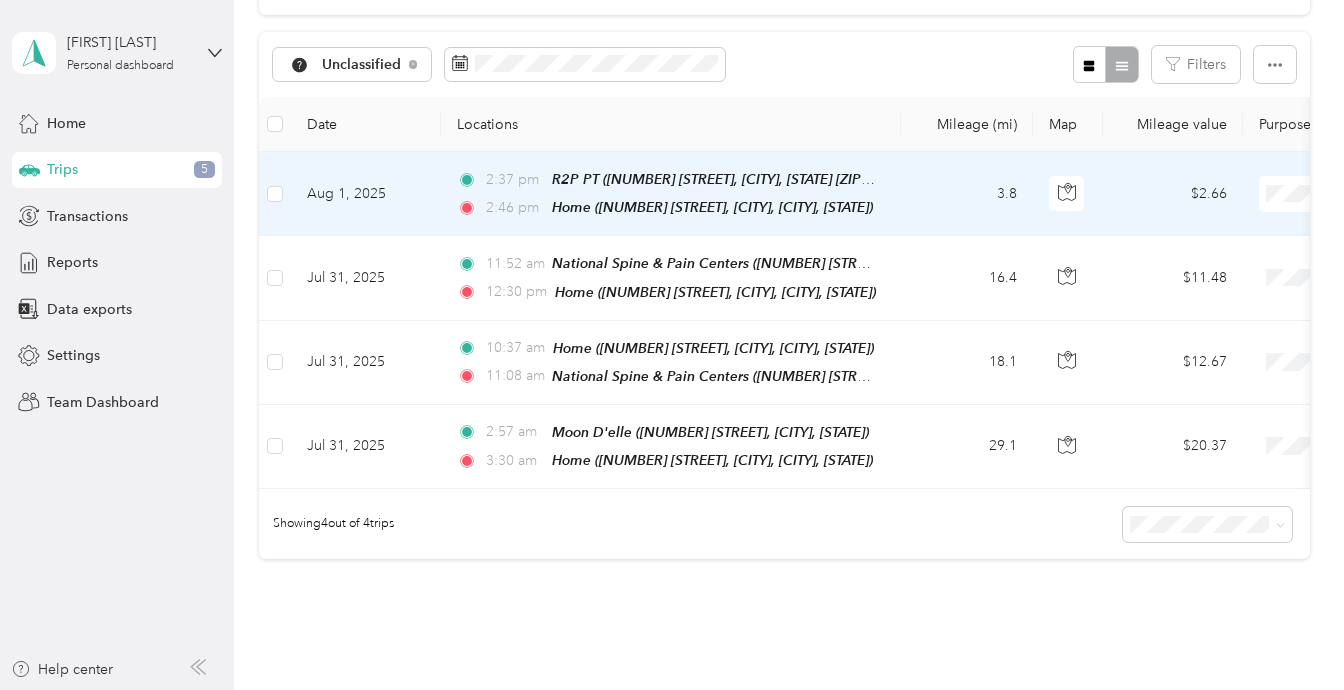 click on "Medical" at bounding box center (1220, 400) 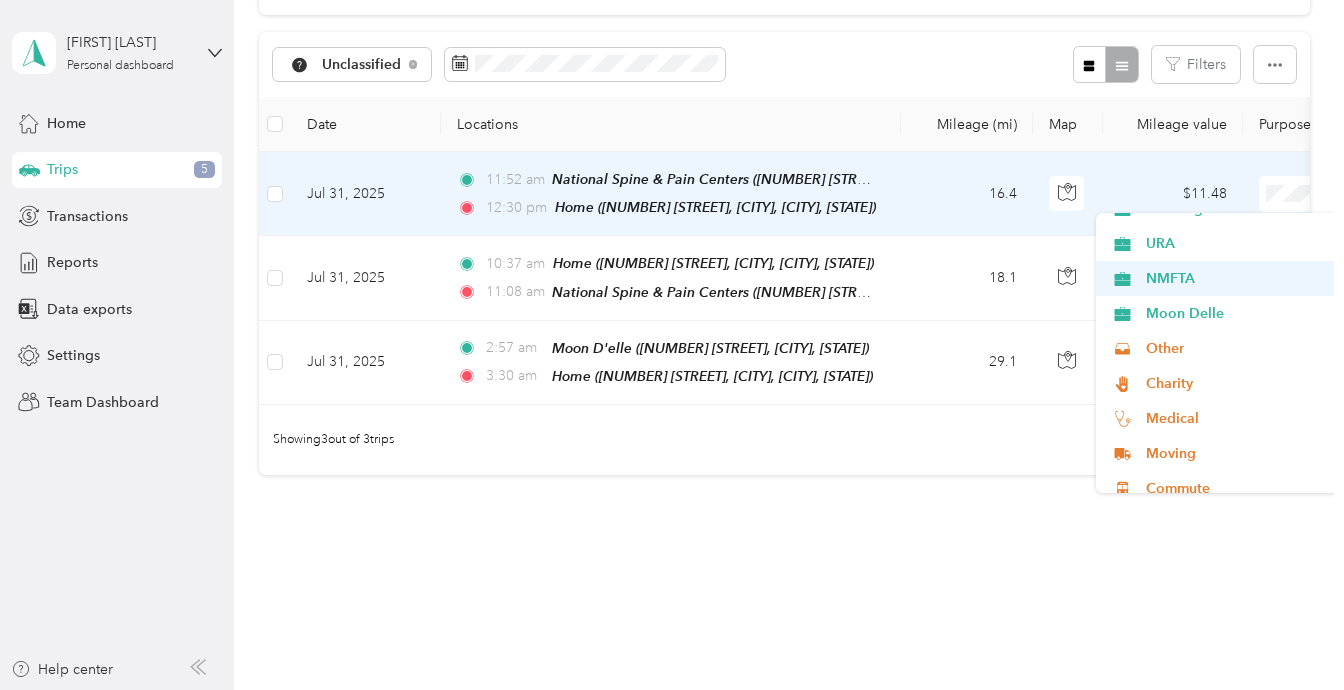 scroll, scrollTop: 105, scrollLeft: 0, axis: vertical 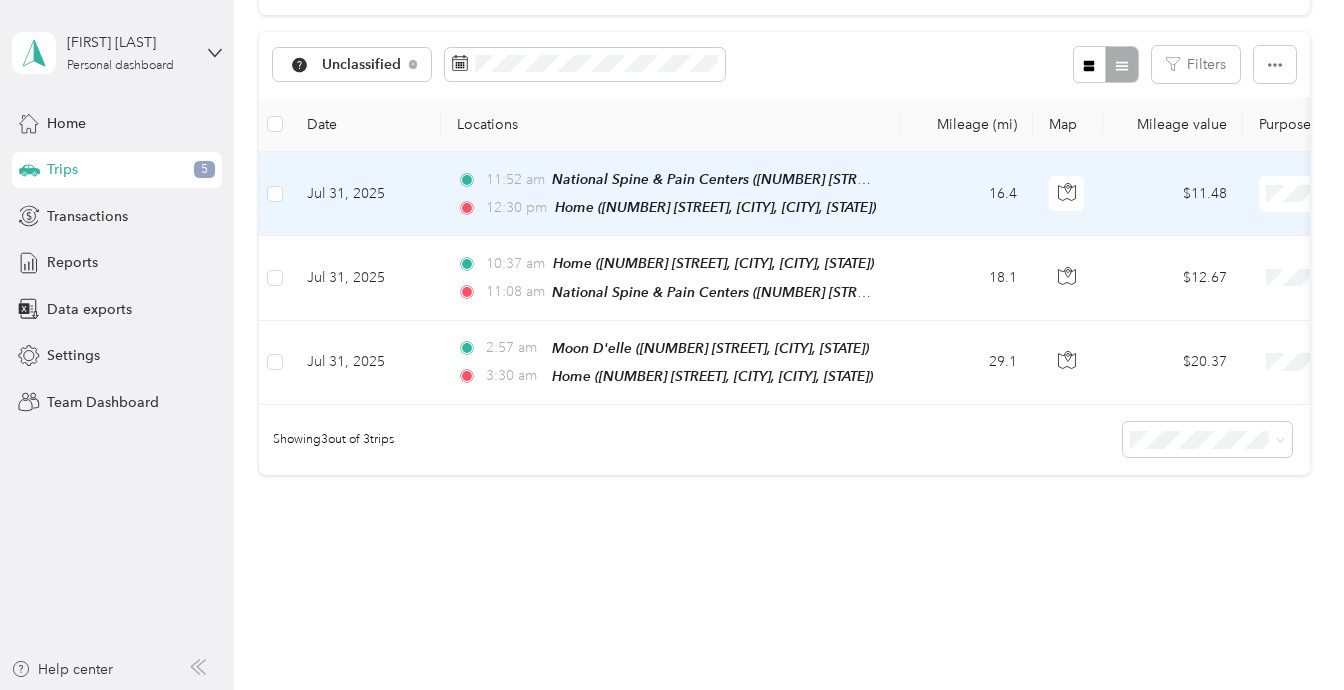 click on "Medical" at bounding box center (1238, 403) 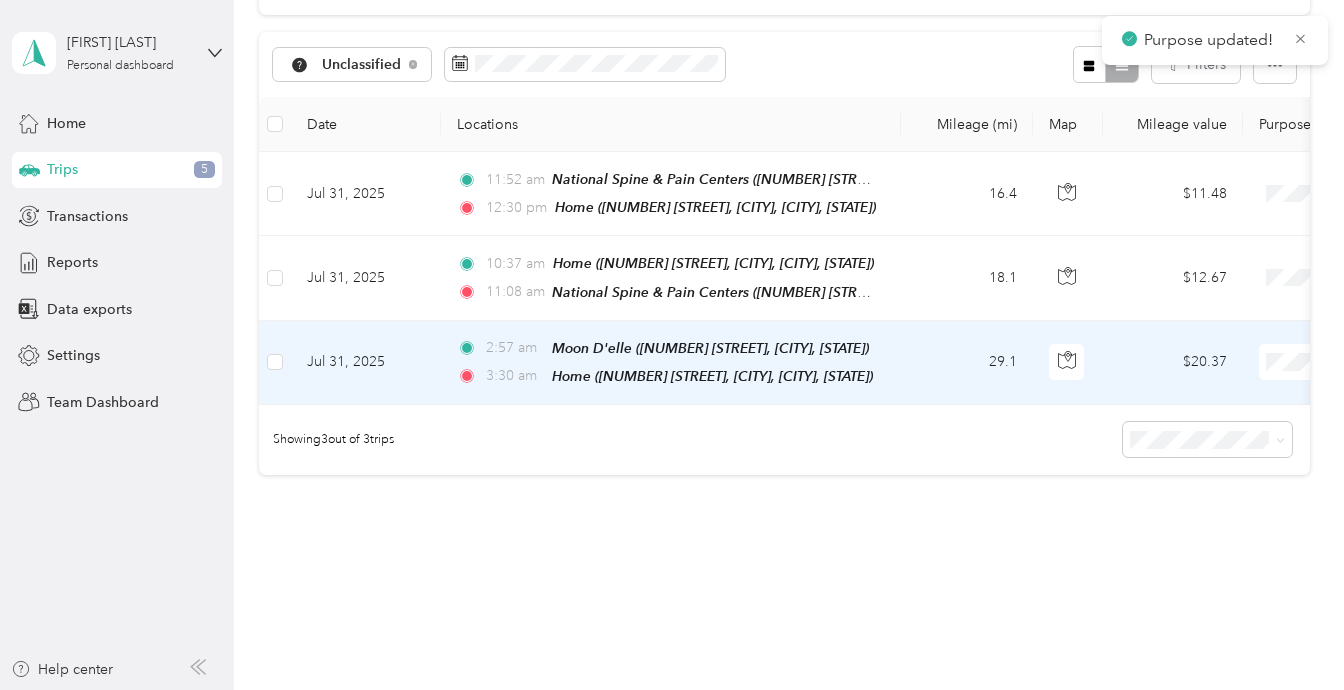 scroll, scrollTop: 328, scrollLeft: 0, axis: vertical 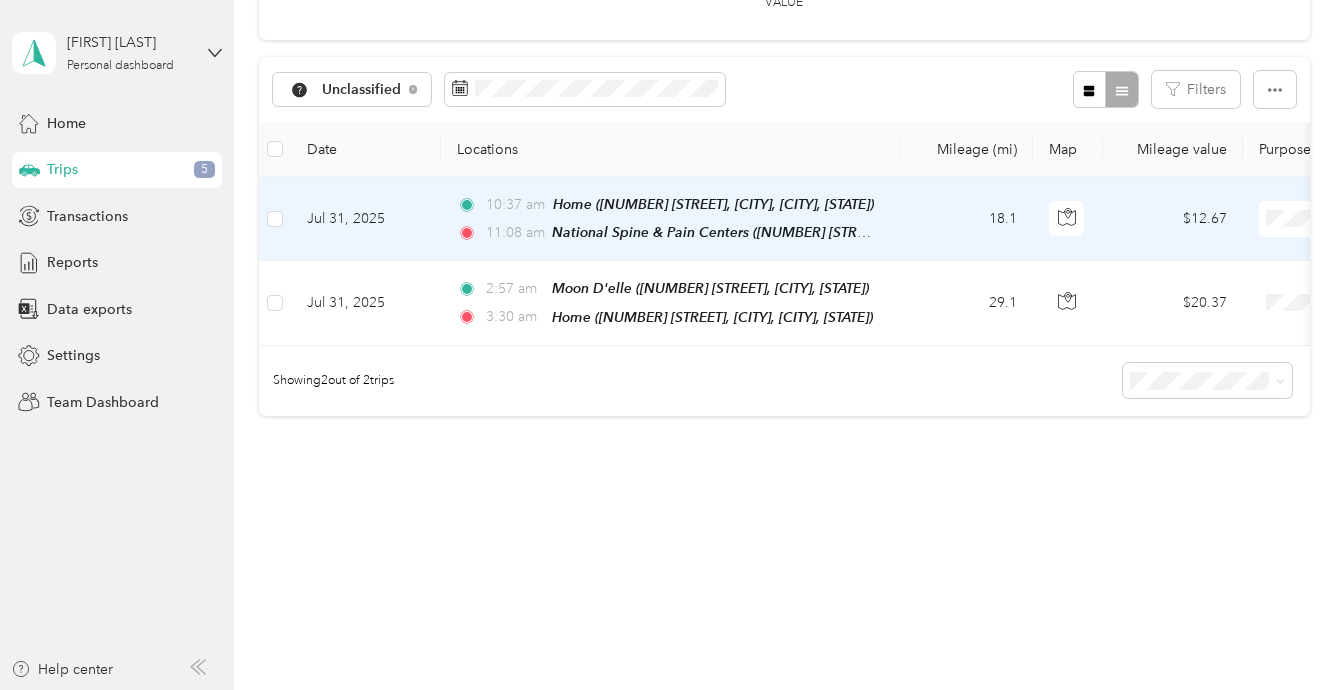 click on "Medical" at bounding box center (1220, 430) 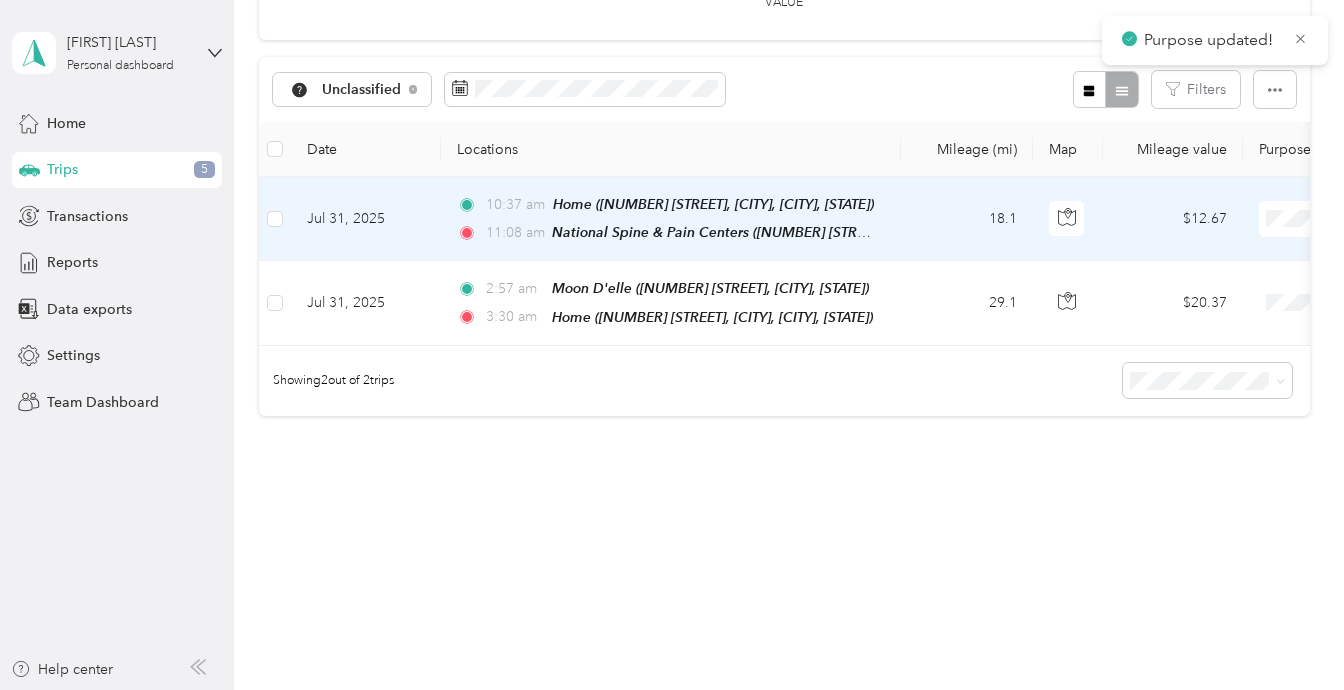 scroll, scrollTop: 245, scrollLeft: 0, axis: vertical 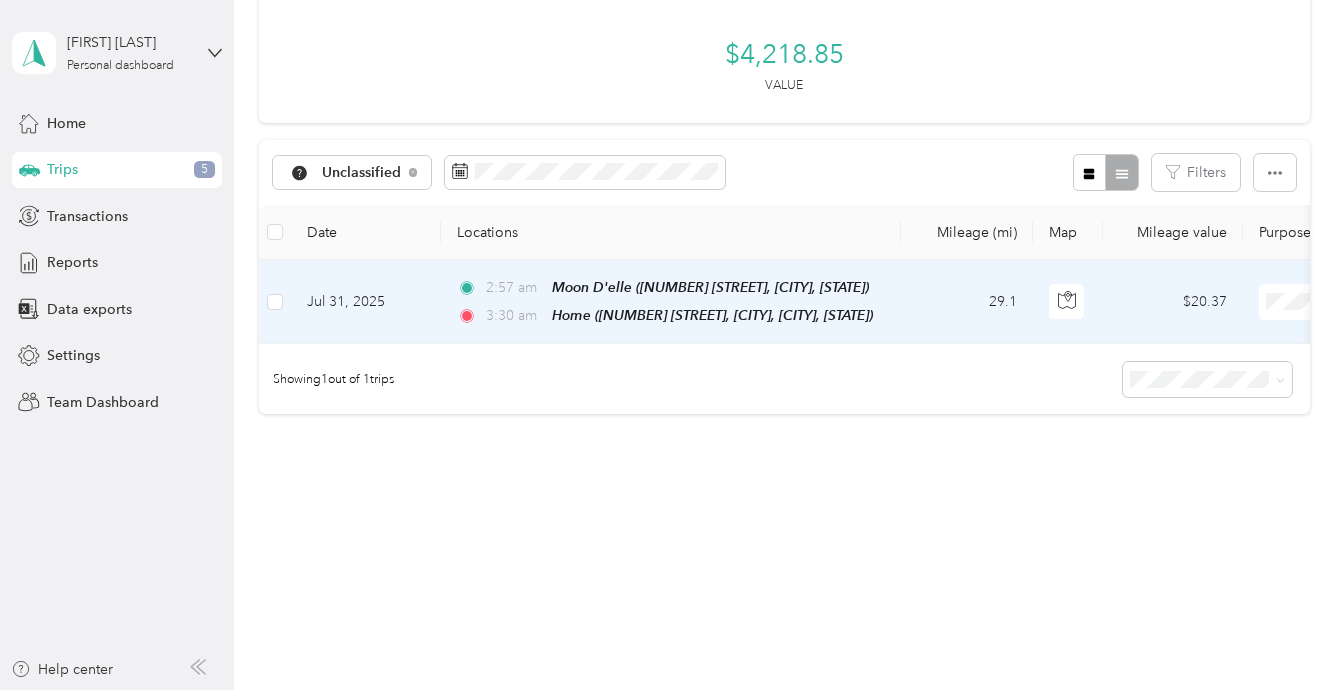 click on "Moon Delle" at bounding box center (1238, 507) 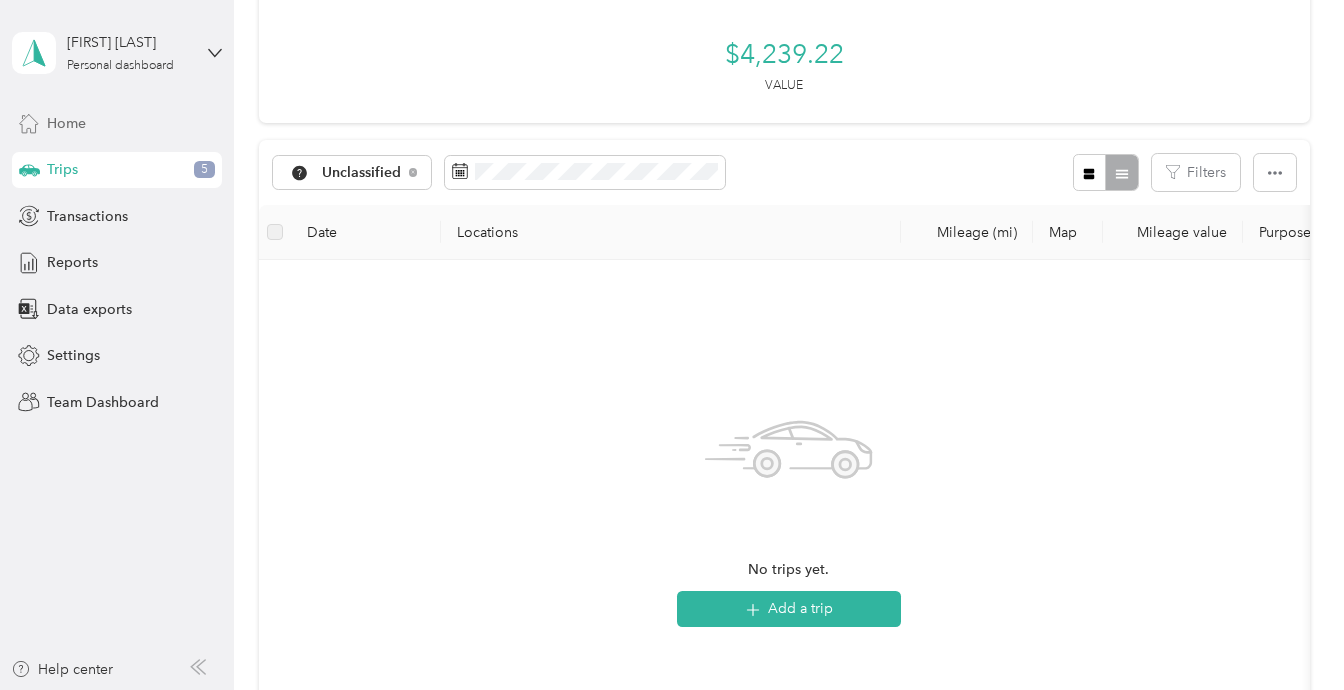 click on "Home" at bounding box center [117, 123] 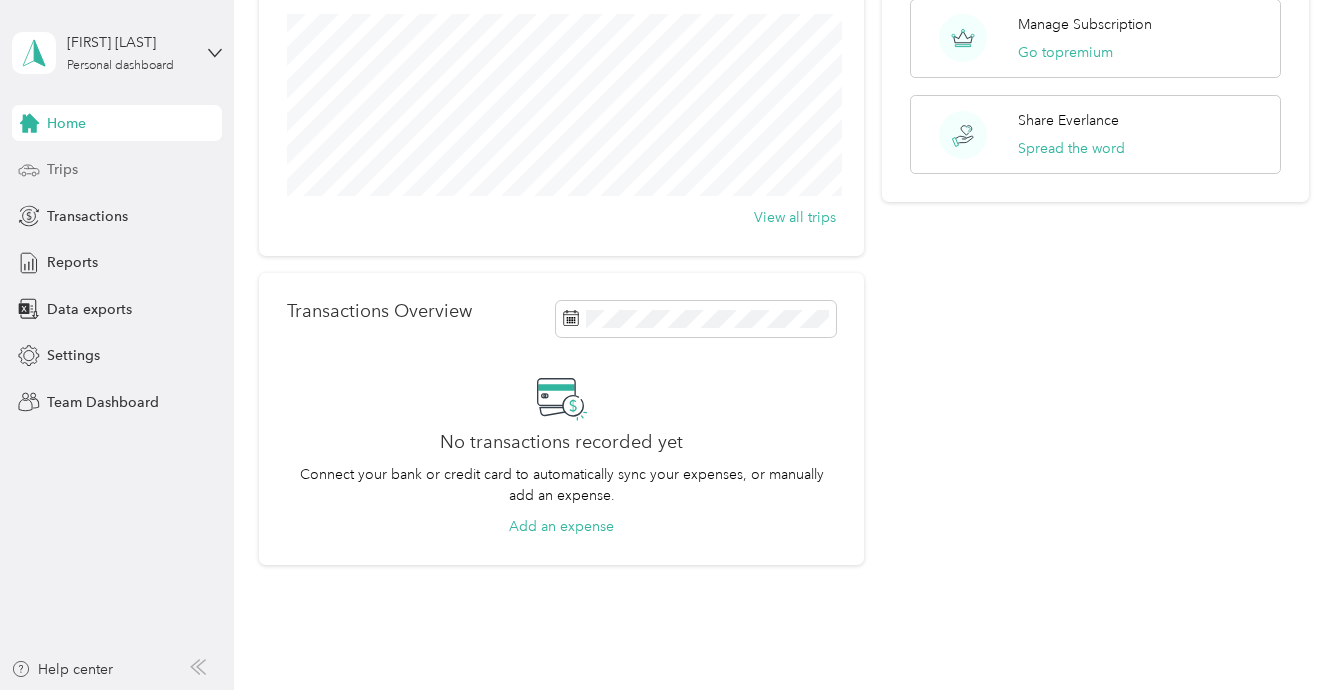 click on "Trips" at bounding box center [117, 170] 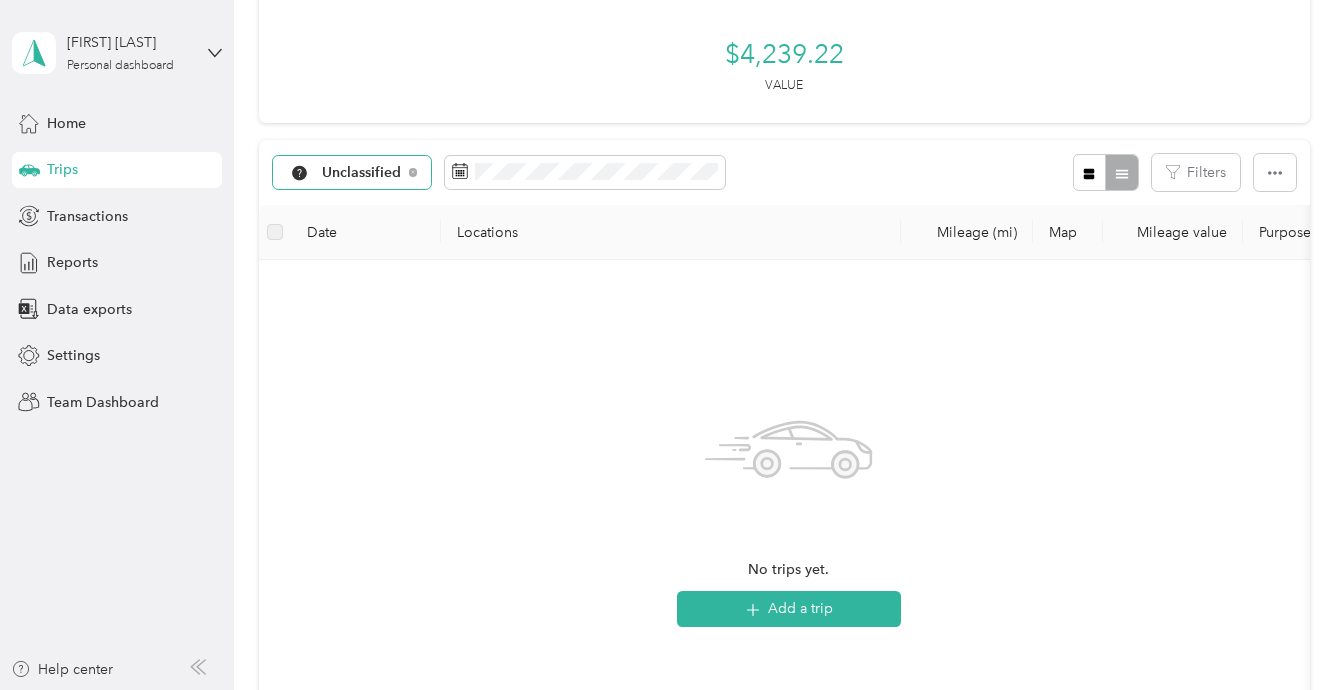 click on "Unclassified" at bounding box center (352, 173) 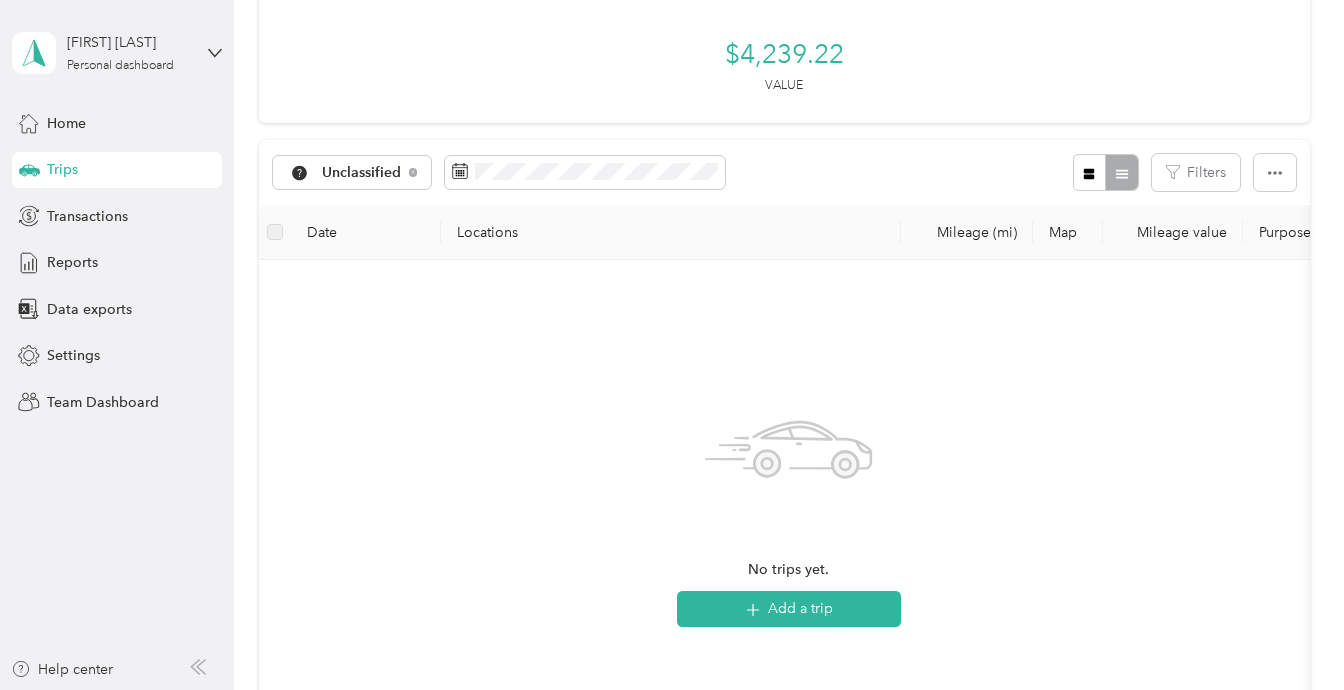 click on "Moon Delle" at bounding box center [375, 449] 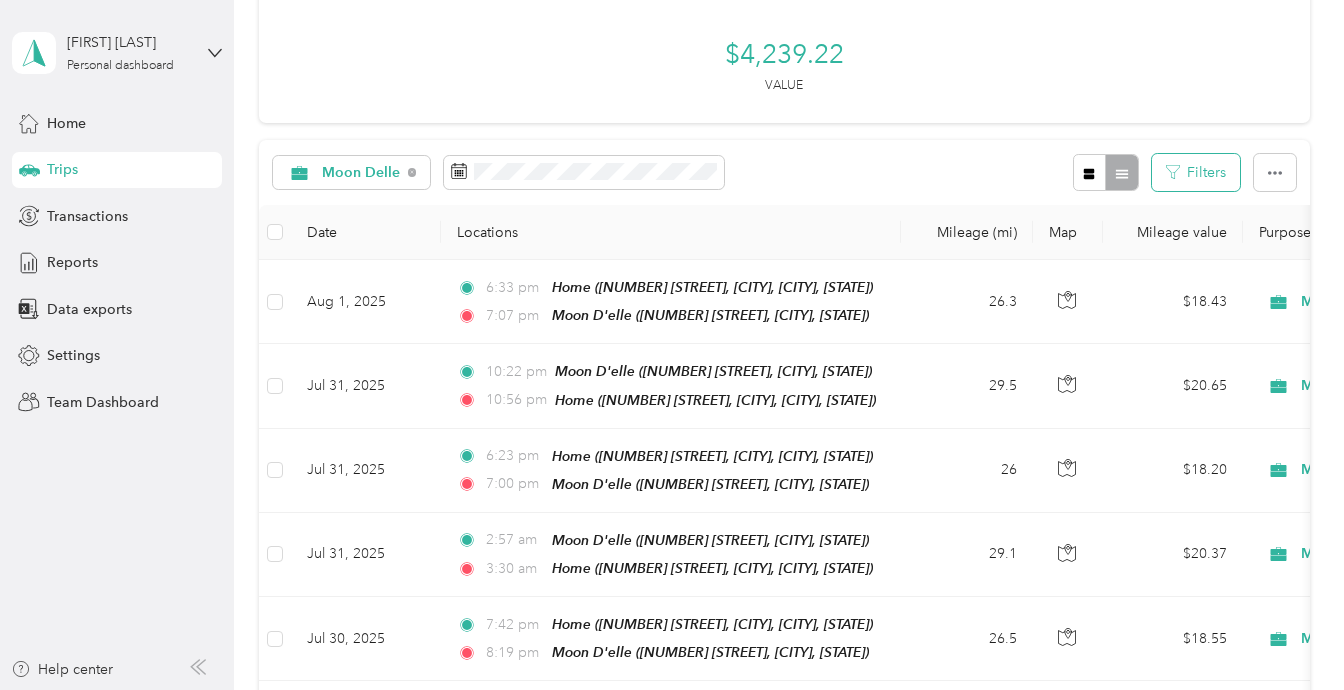 click on "Filters" at bounding box center [1196, 172] 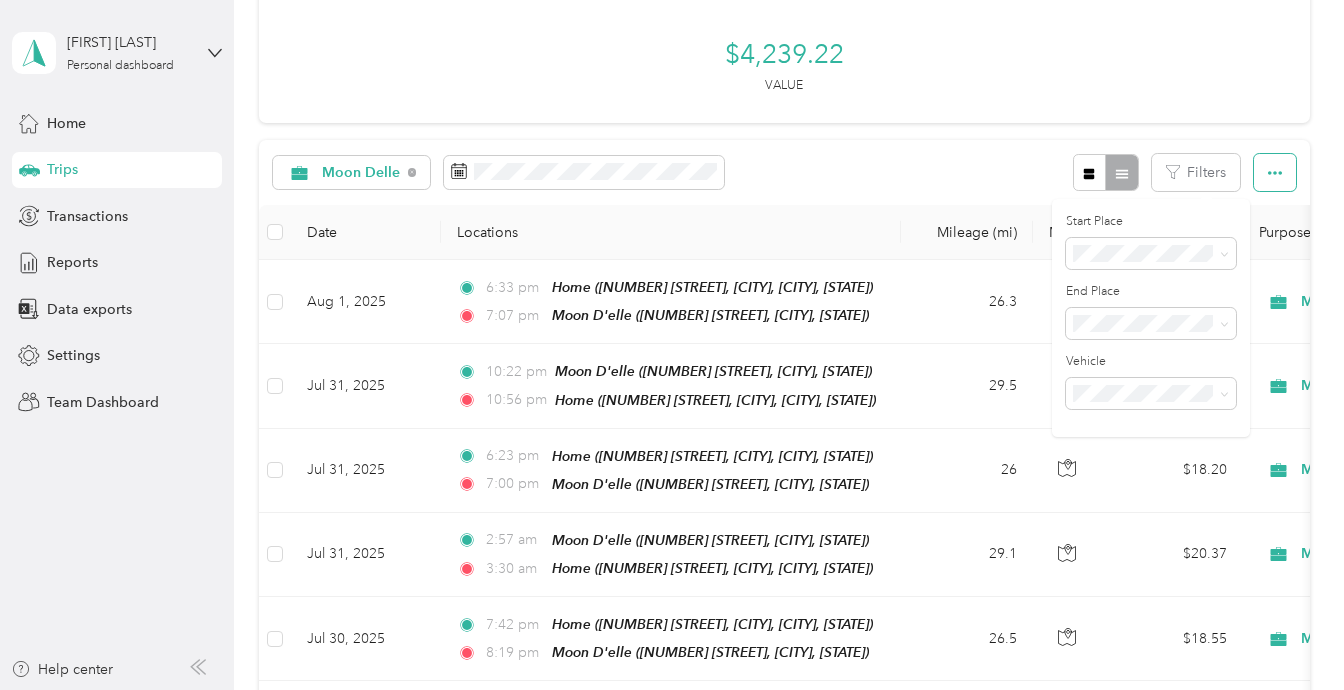 click on "Moon Delle Filters" at bounding box center [784, 172] 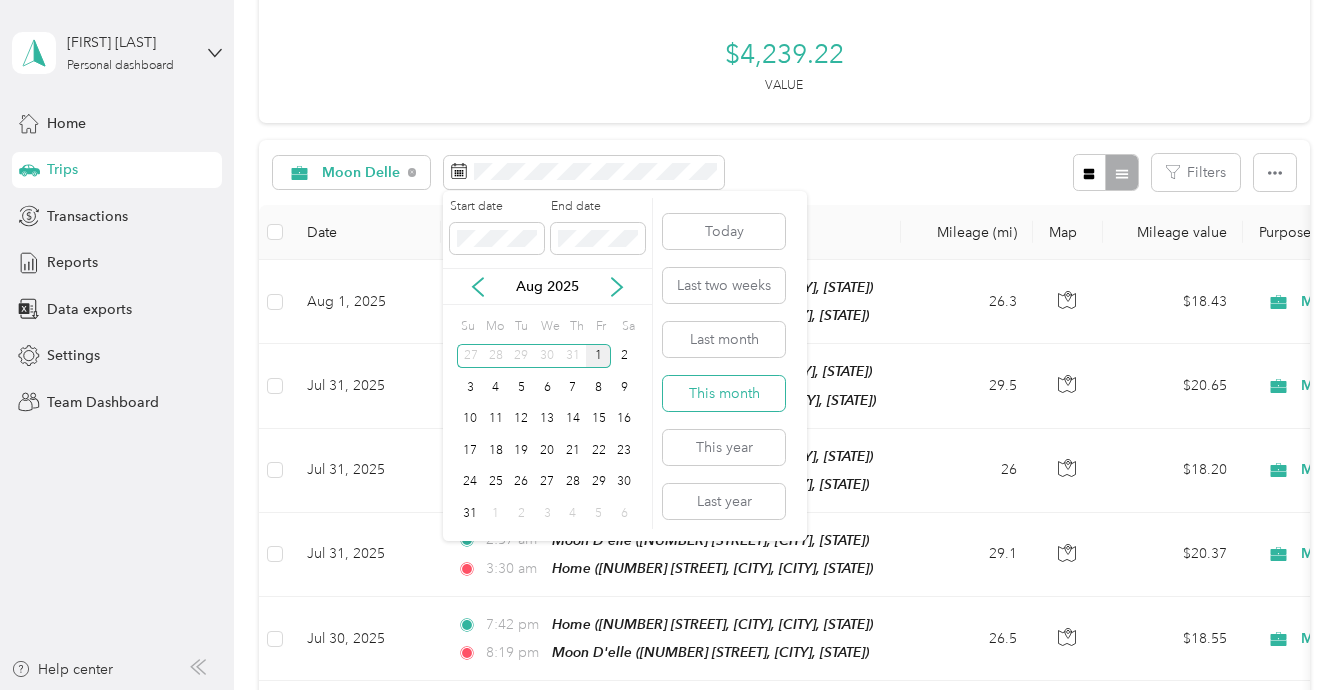 click on "This month" at bounding box center (724, 393) 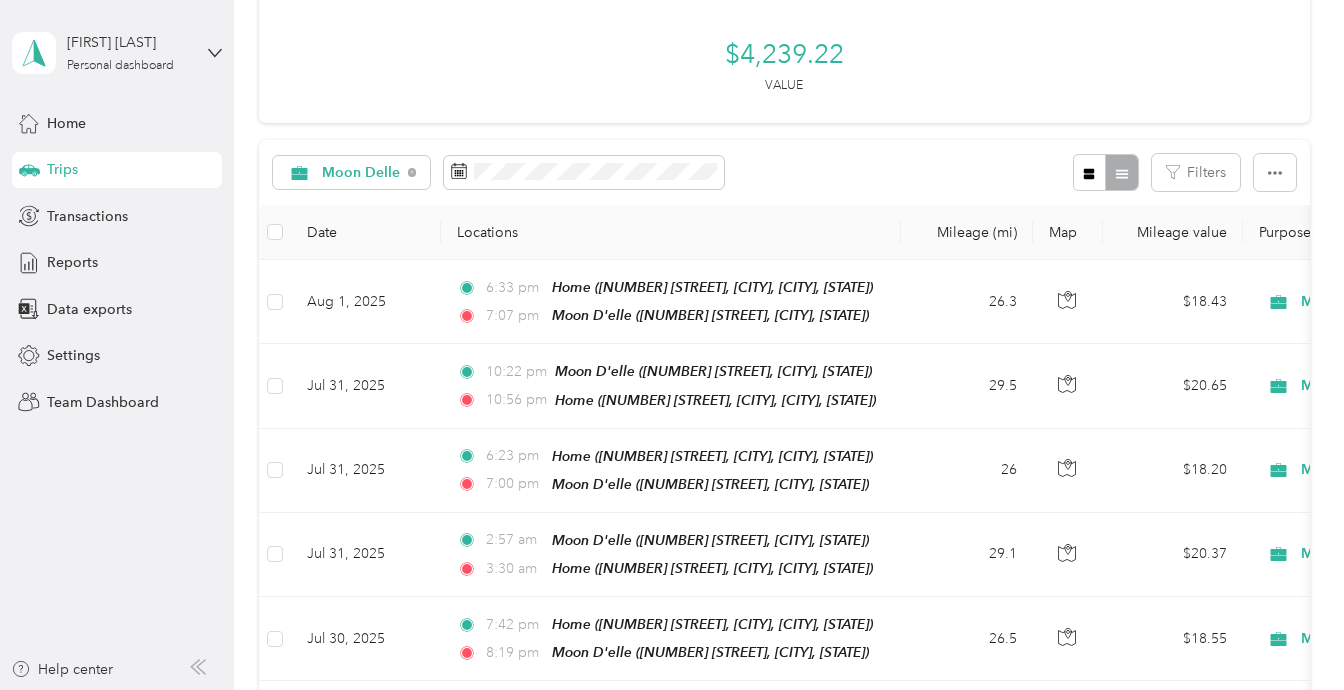 scroll, scrollTop: 77, scrollLeft: 0, axis: vertical 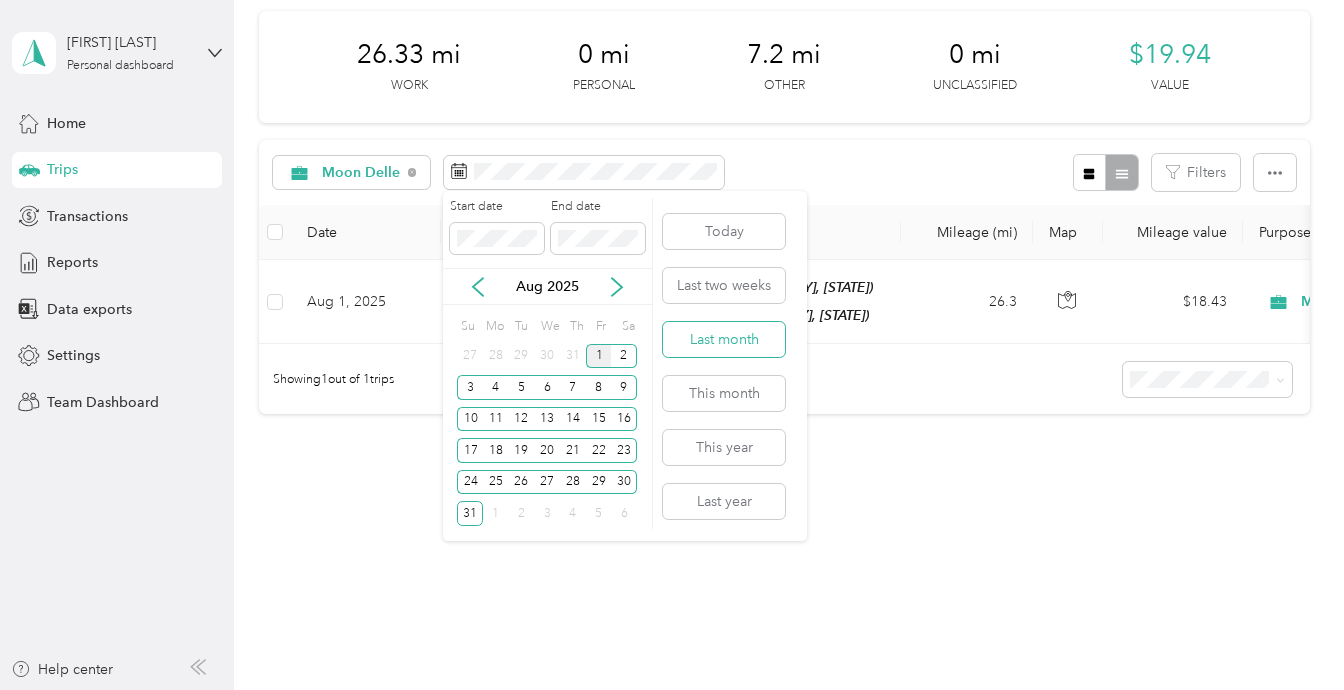 click on "Last month" at bounding box center [724, 339] 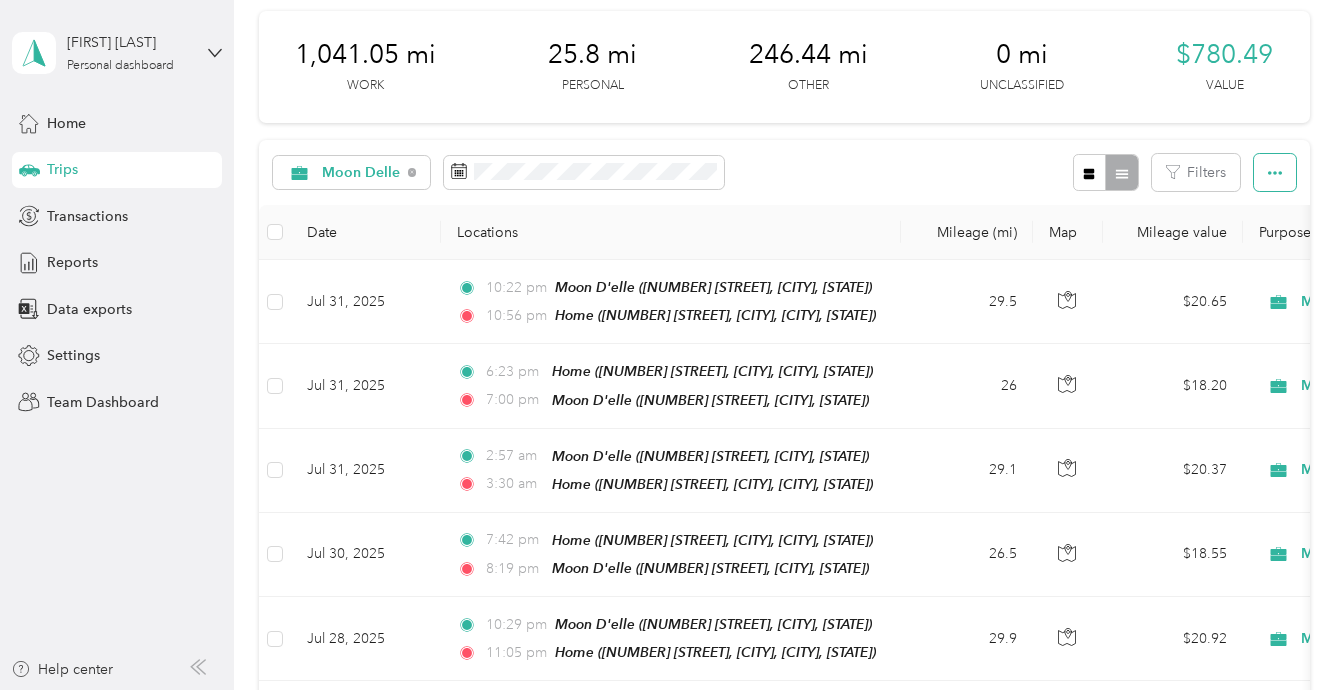click at bounding box center [1275, 172] 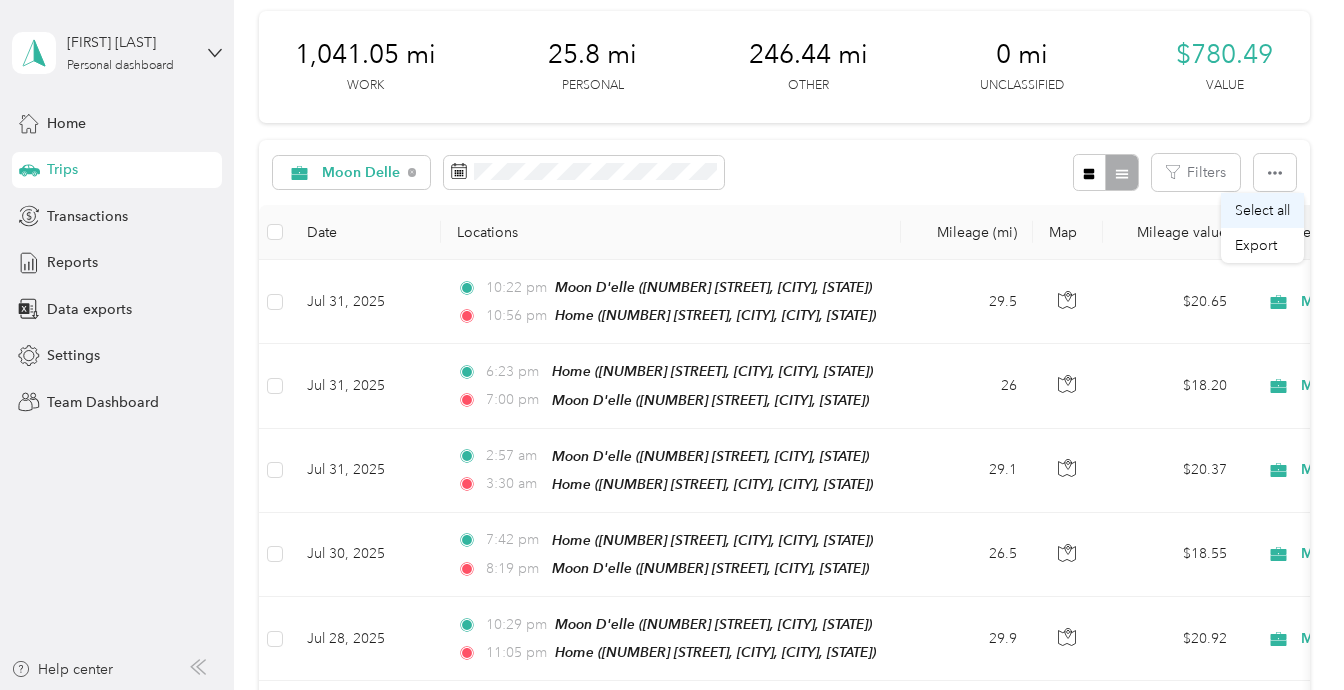 click on "Select all" at bounding box center (1262, 210) 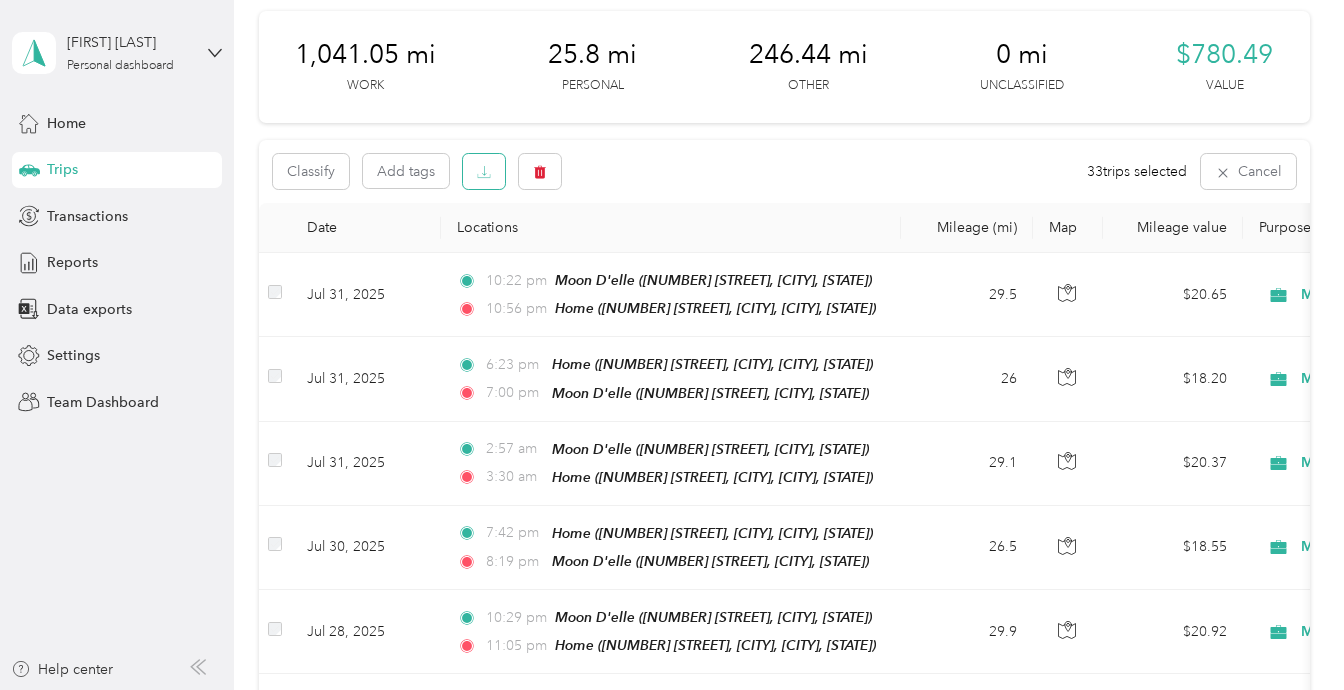 click at bounding box center (484, 171) 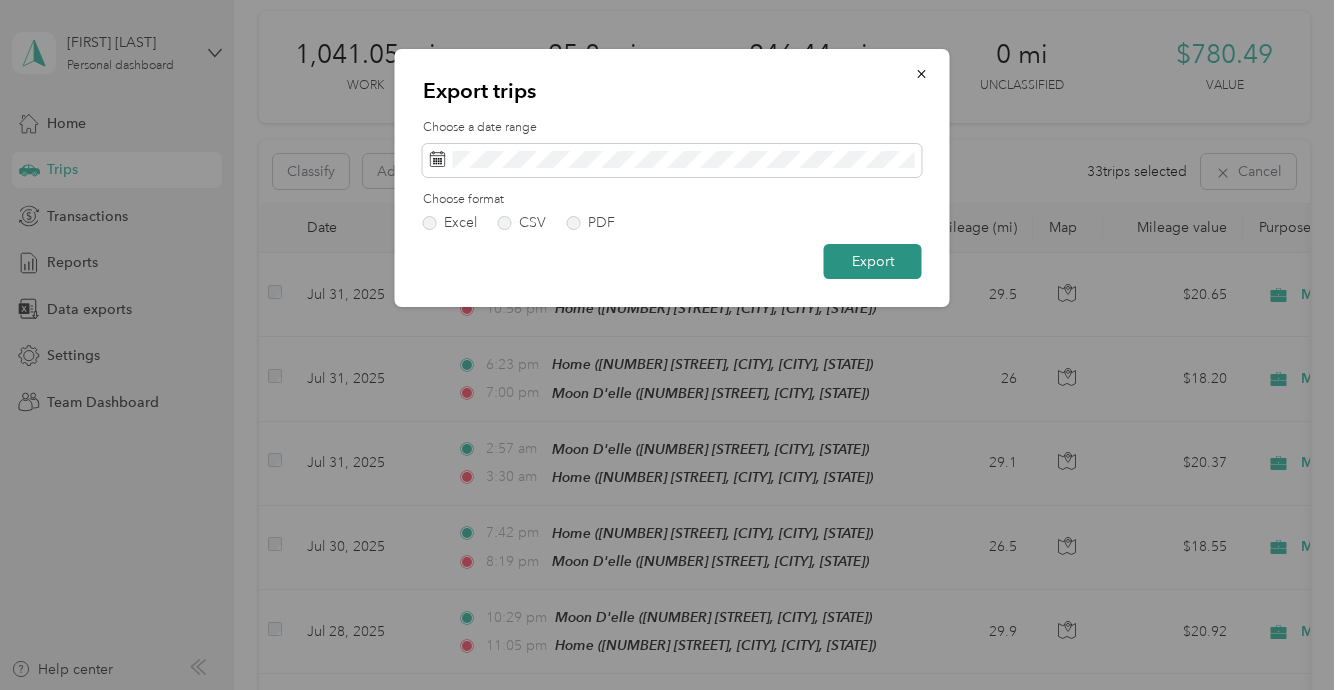 click on "Export" at bounding box center (873, 261) 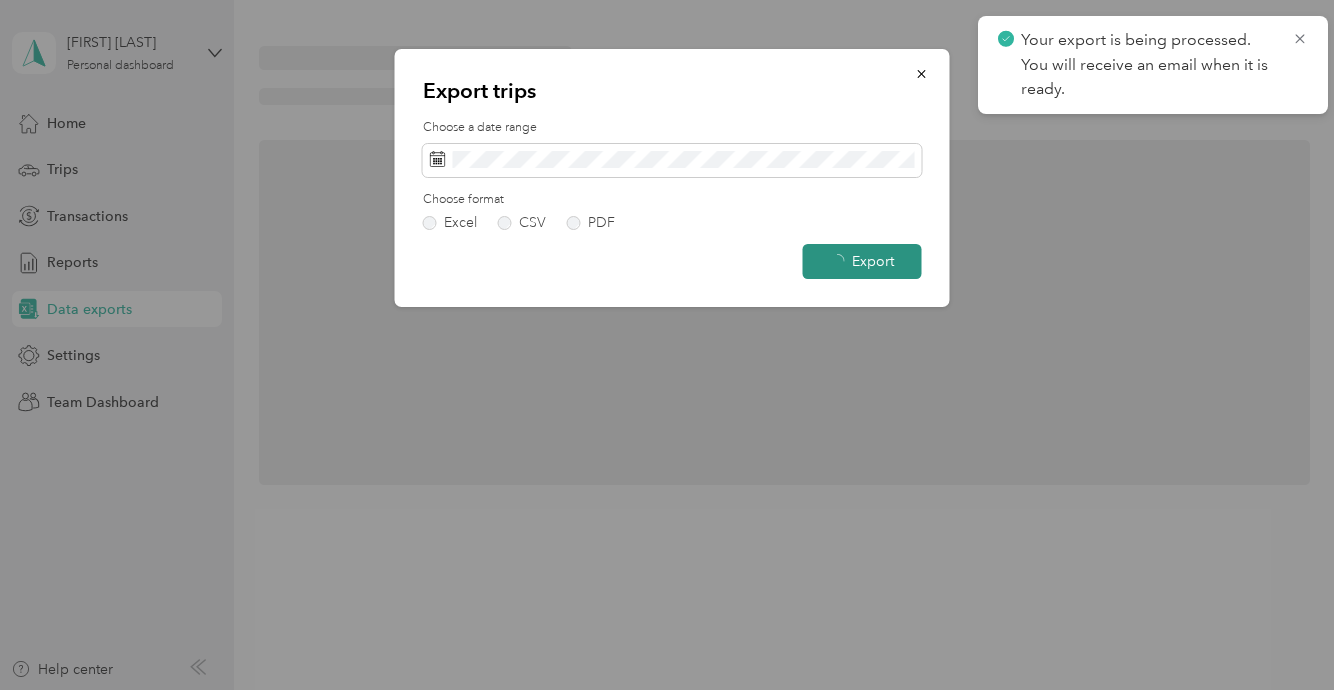 scroll, scrollTop: 0, scrollLeft: 0, axis: both 